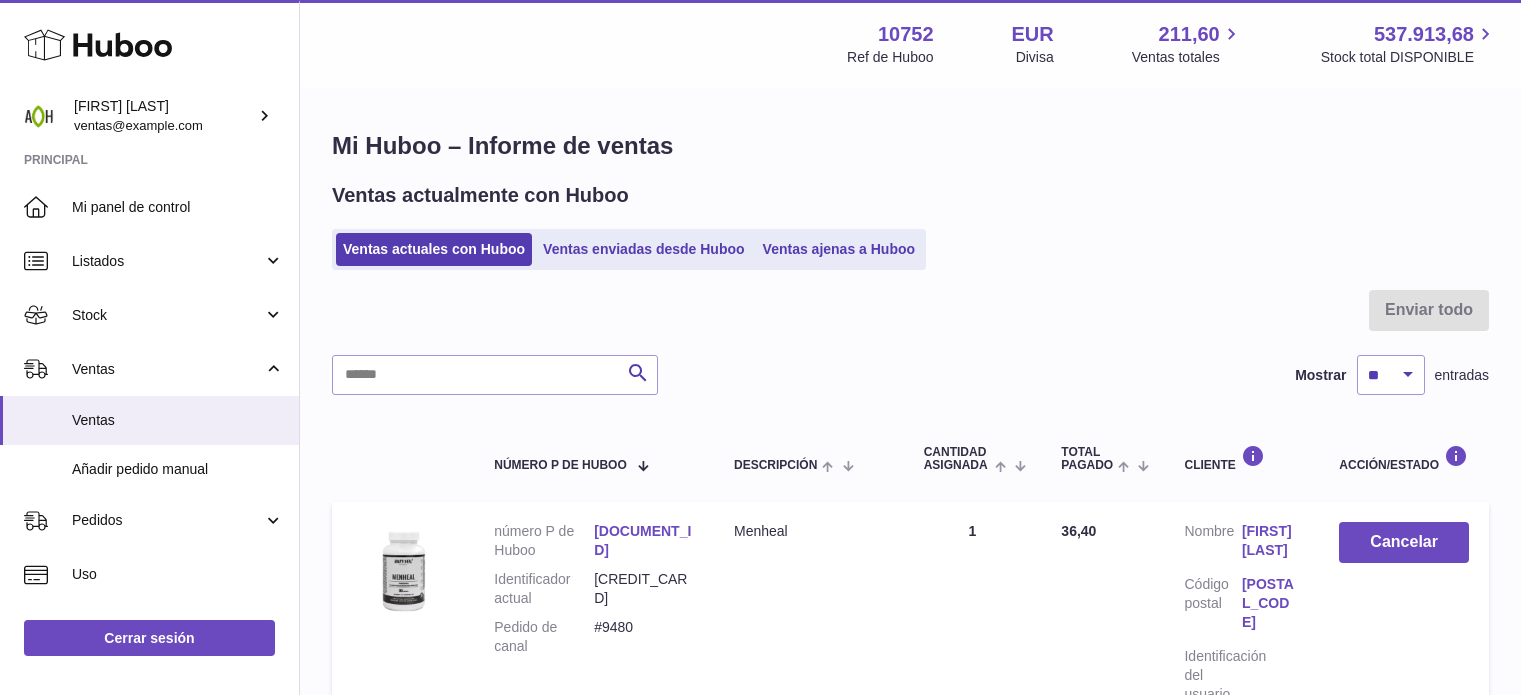 scroll, scrollTop: 572, scrollLeft: 0, axis: vertical 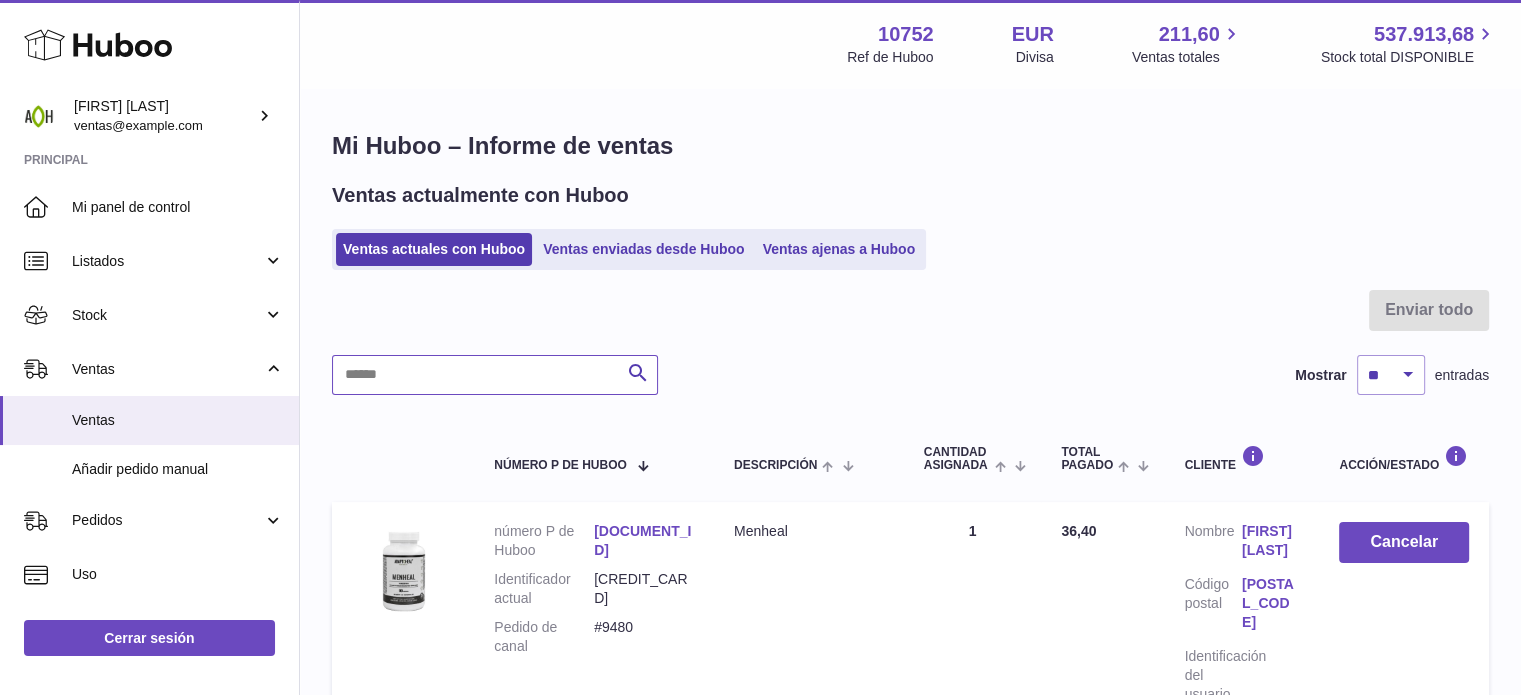 click at bounding box center (495, 375) 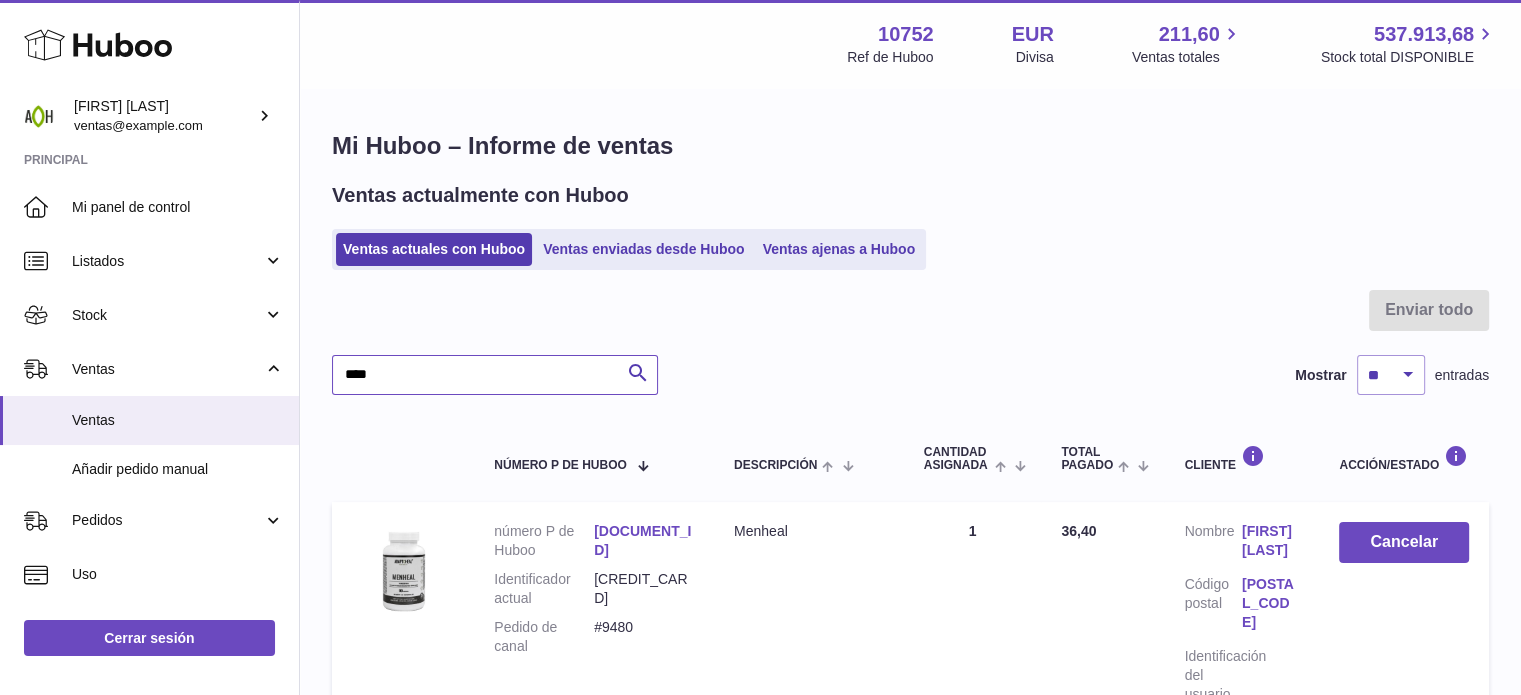 click on "****" at bounding box center [495, 375] 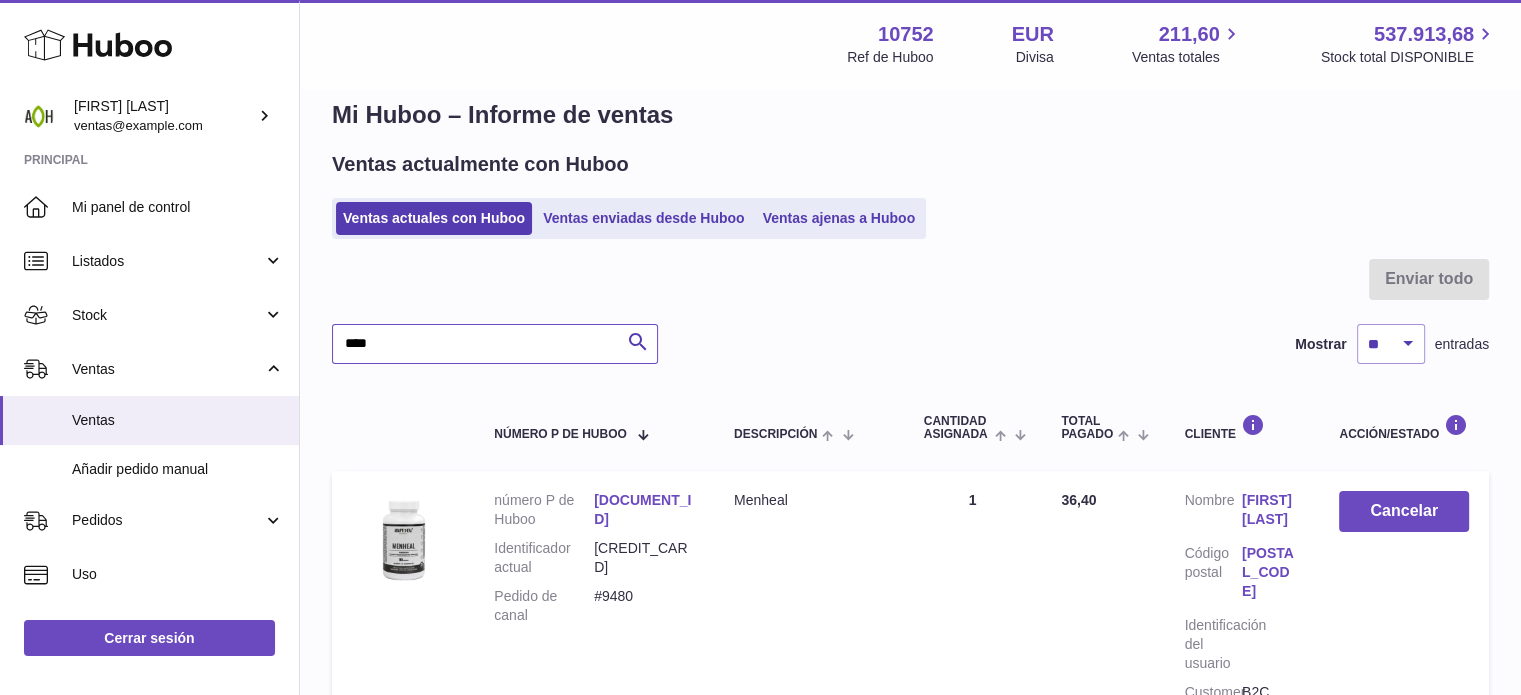 scroll, scrollTop: 0, scrollLeft: 0, axis: both 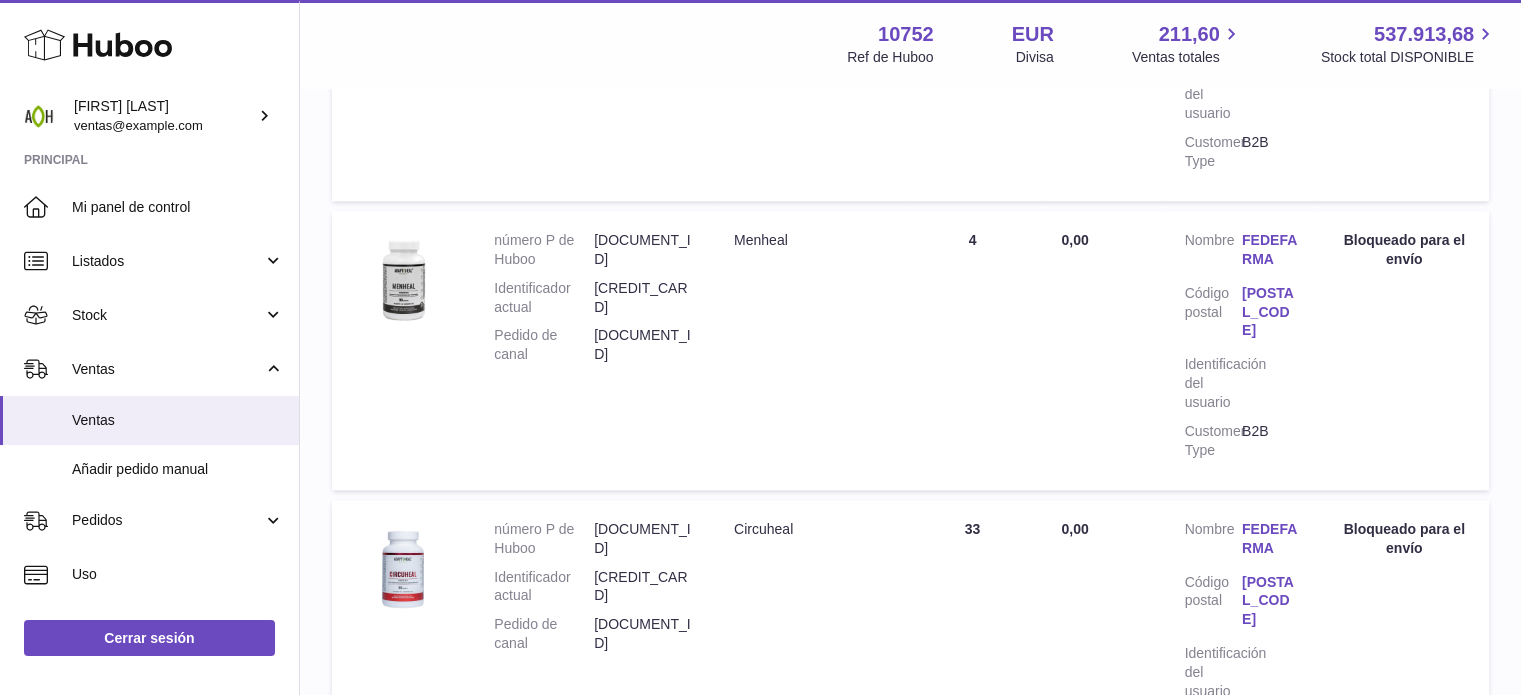 type on "****" 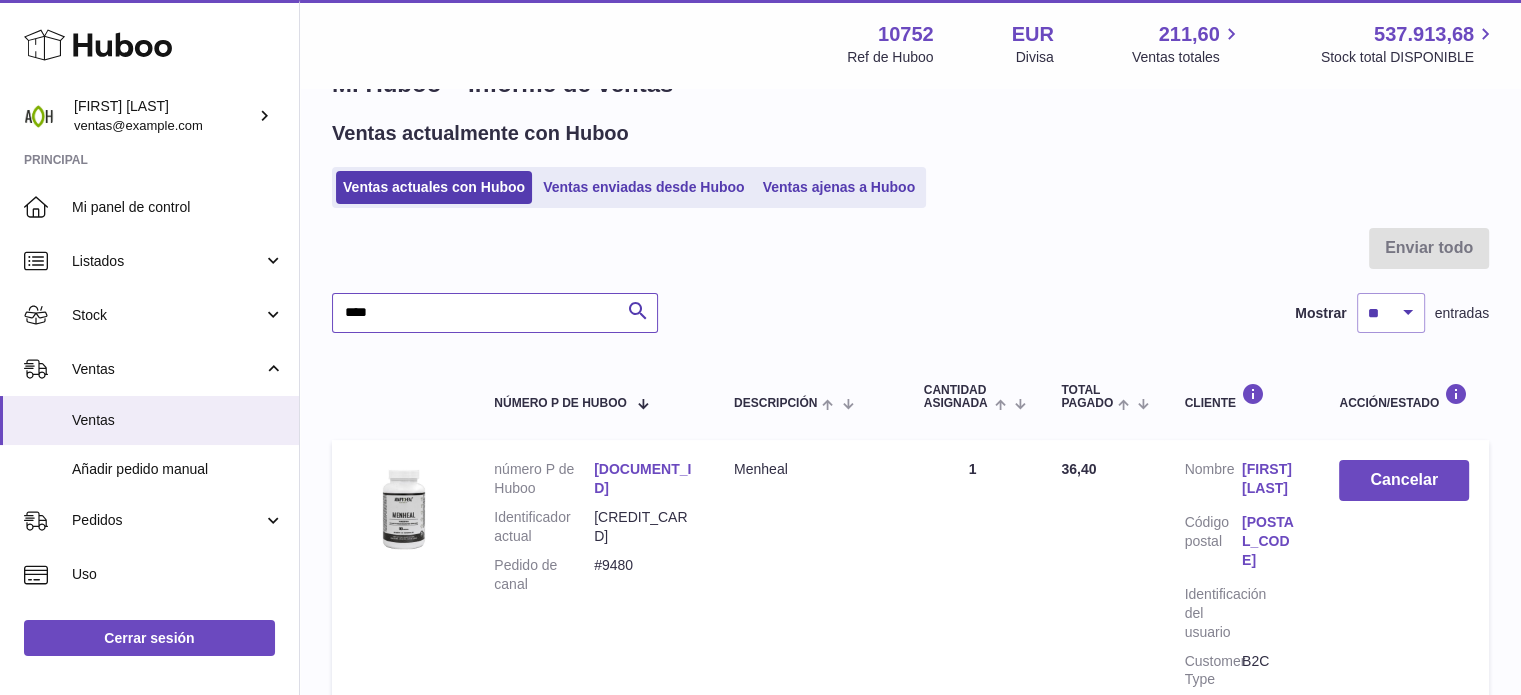 scroll, scrollTop: 0, scrollLeft: 0, axis: both 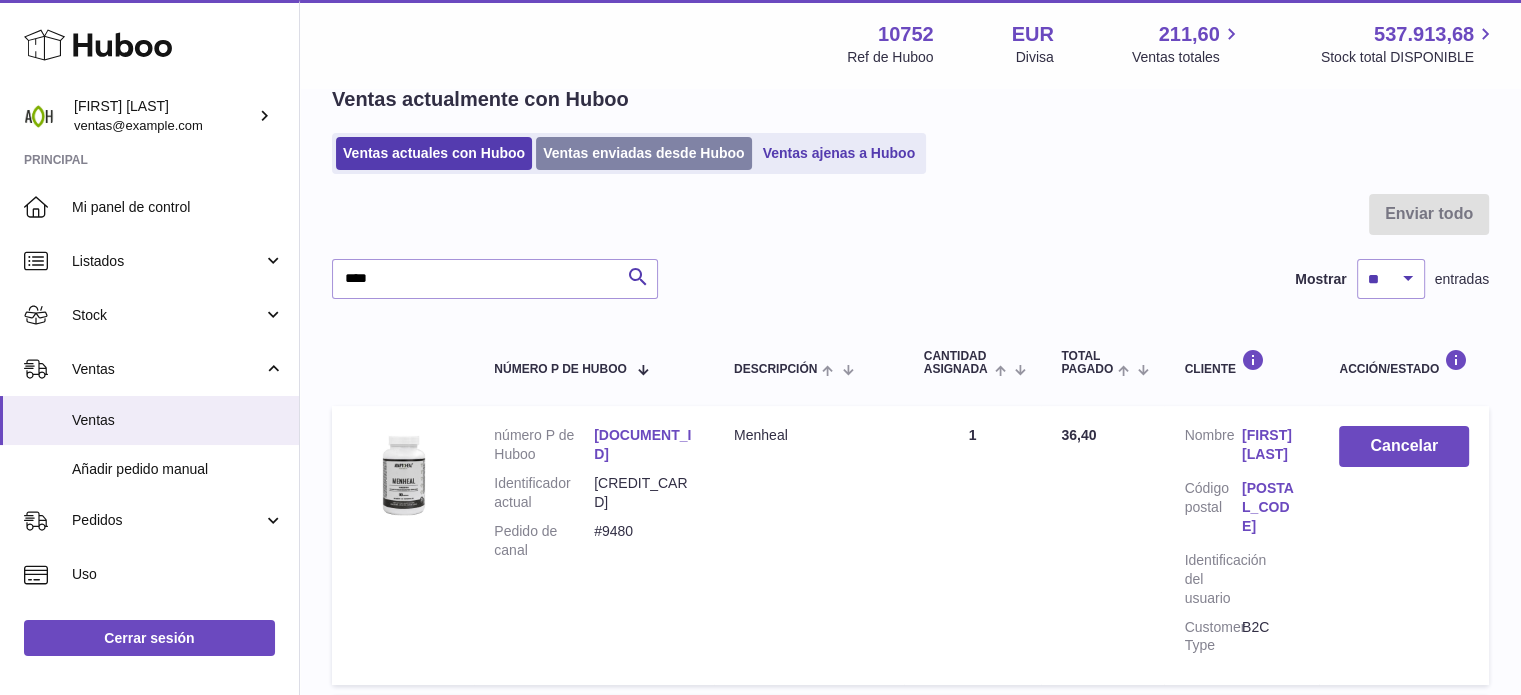 click on "Ventas enviadas desde Huboo" at bounding box center [644, 153] 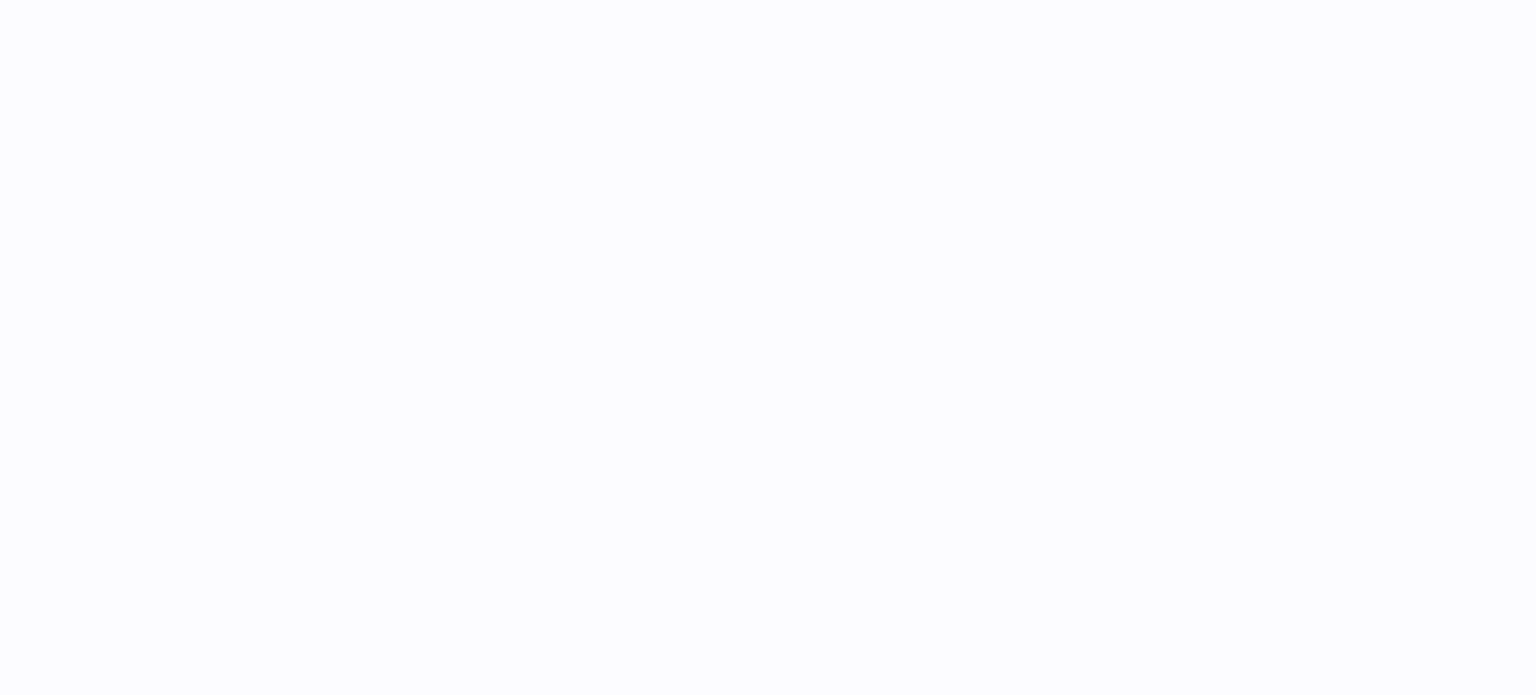 scroll, scrollTop: 0, scrollLeft: 0, axis: both 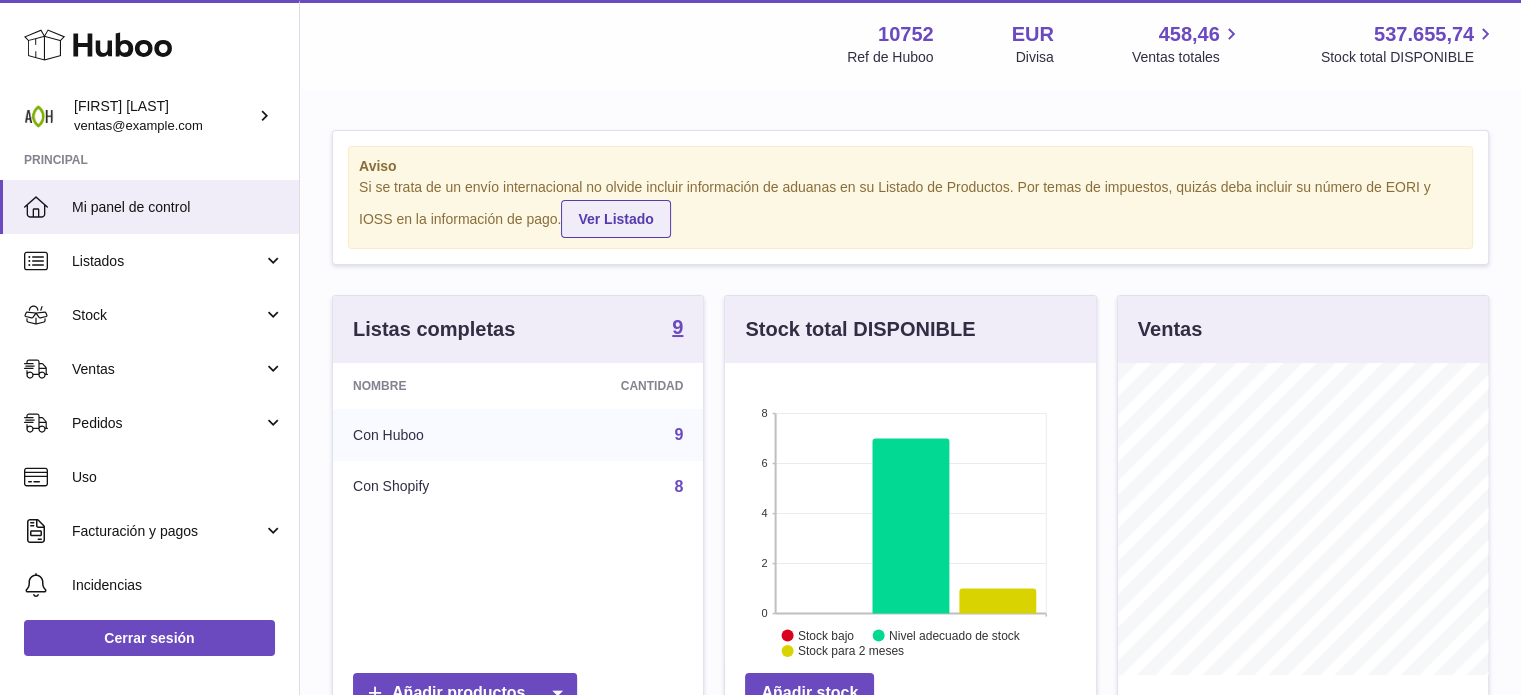 click on "Ver Listado" at bounding box center (615, 219) 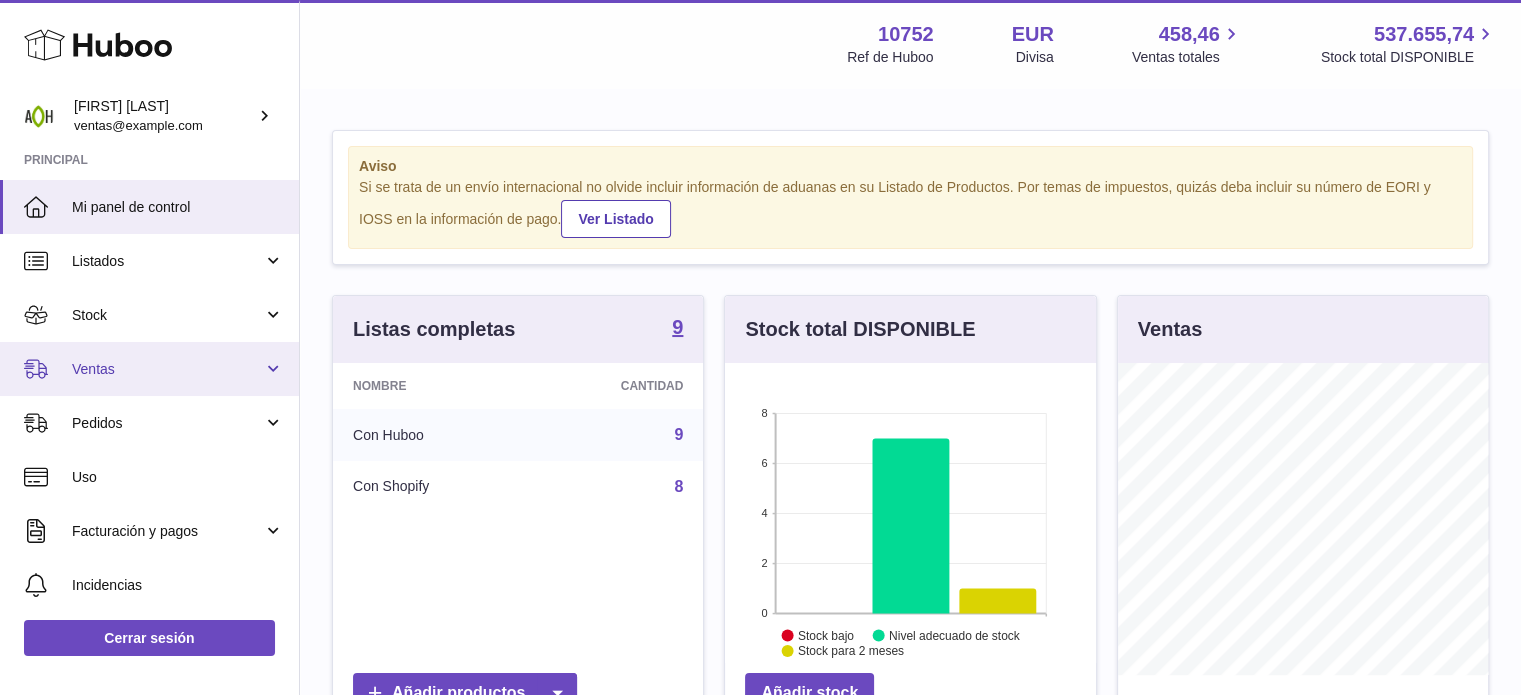 click on "Ventas" at bounding box center [167, 369] 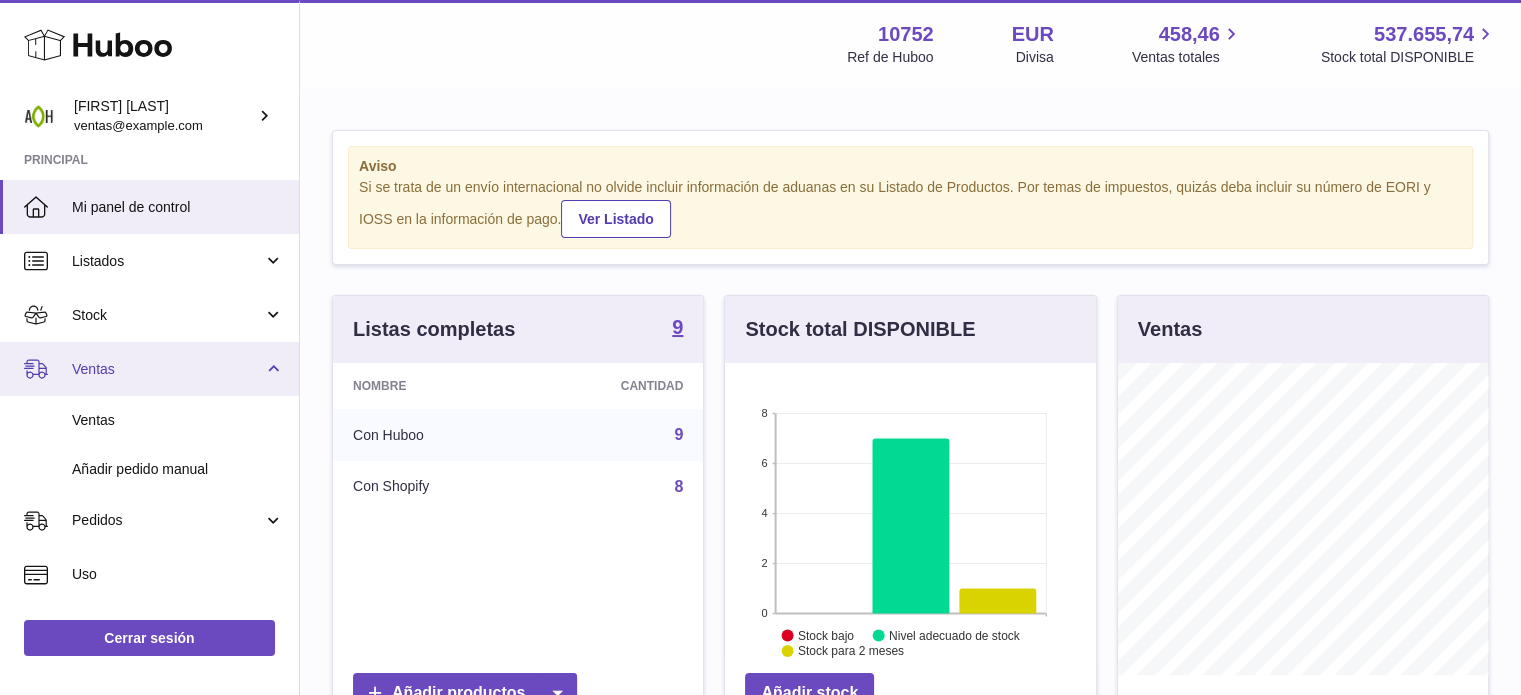 click on "Ventas" at bounding box center [167, 369] 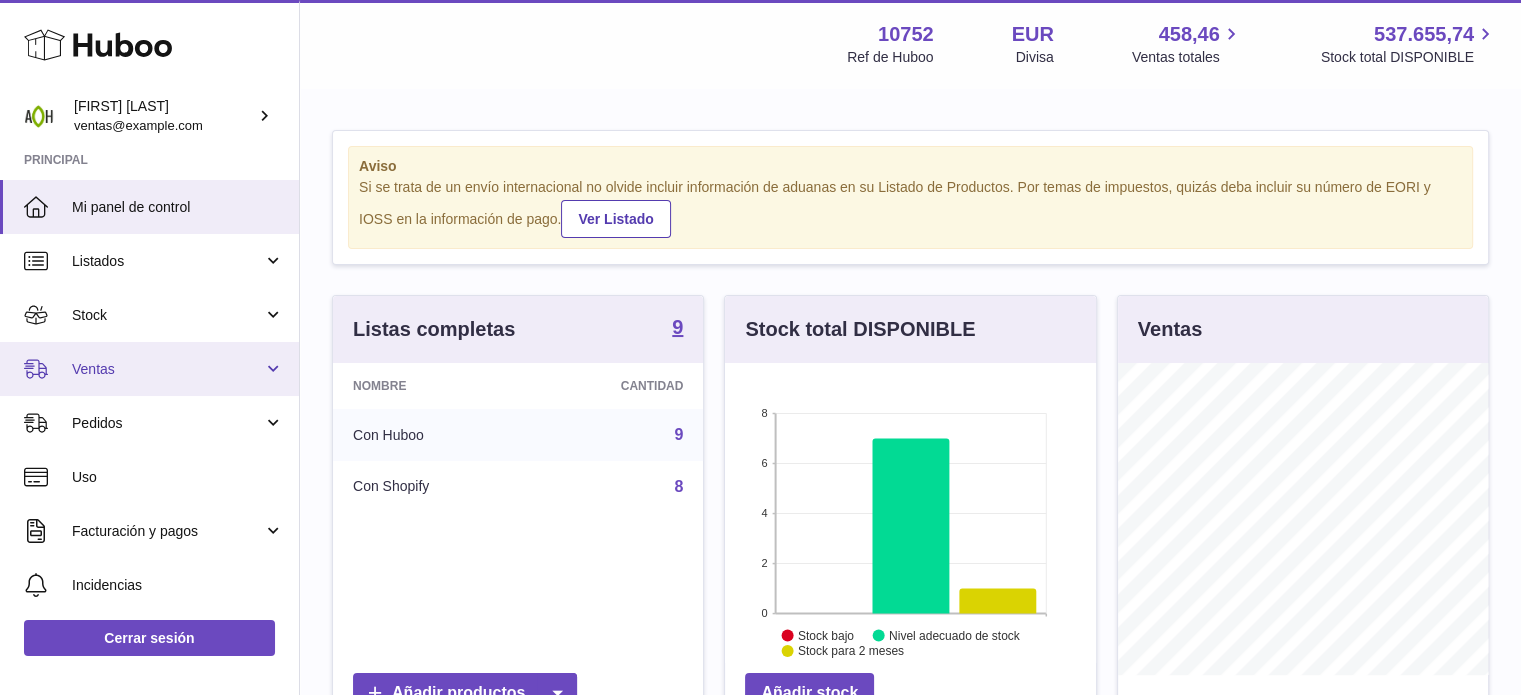 click on "Ventas" at bounding box center (167, 369) 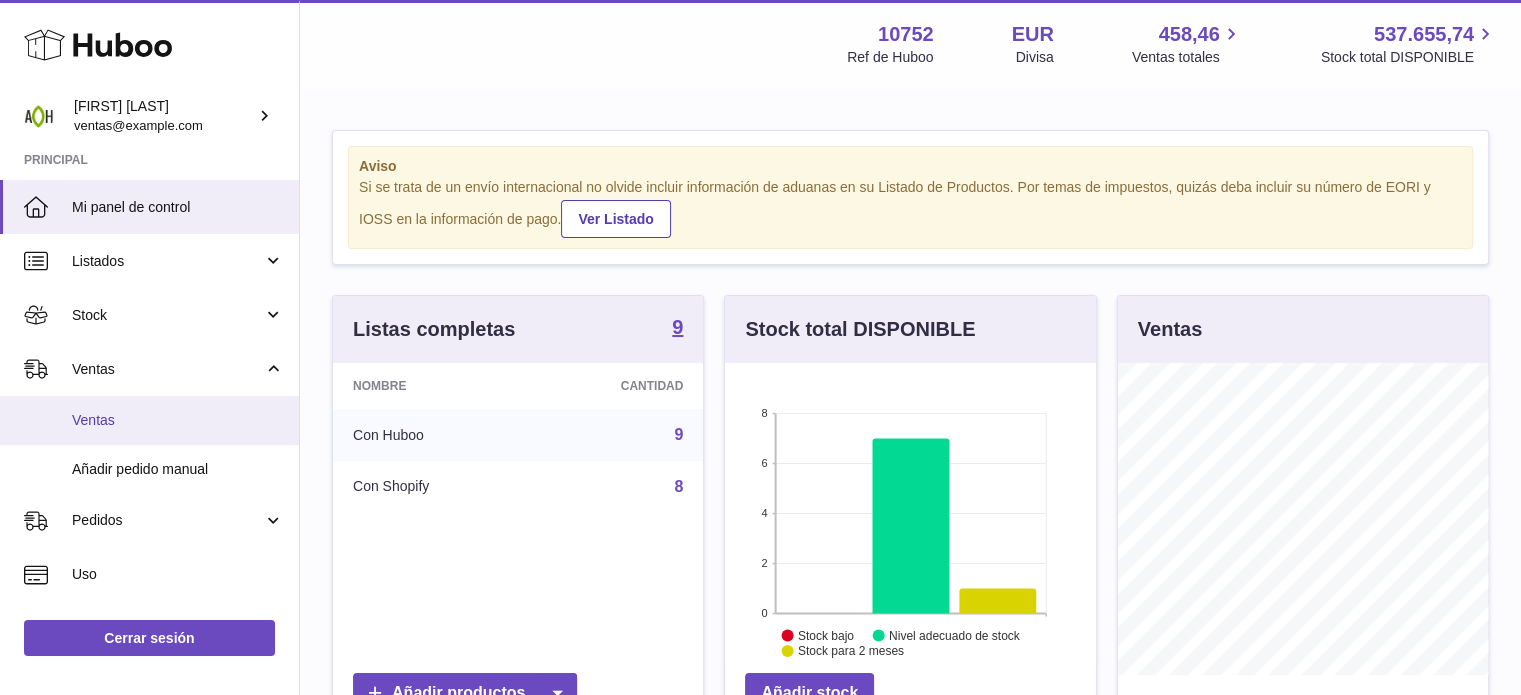 click on "Ventas" at bounding box center (178, 420) 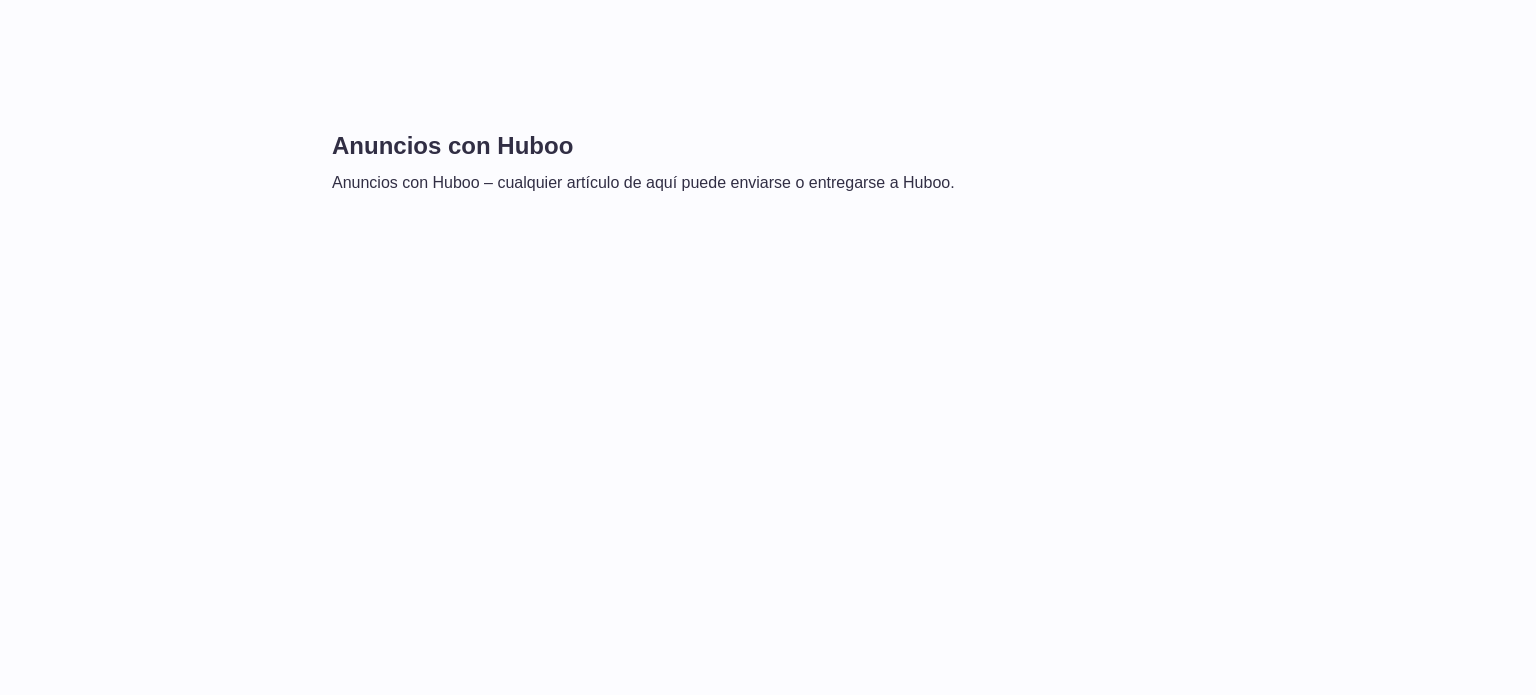 scroll, scrollTop: 0, scrollLeft: 0, axis: both 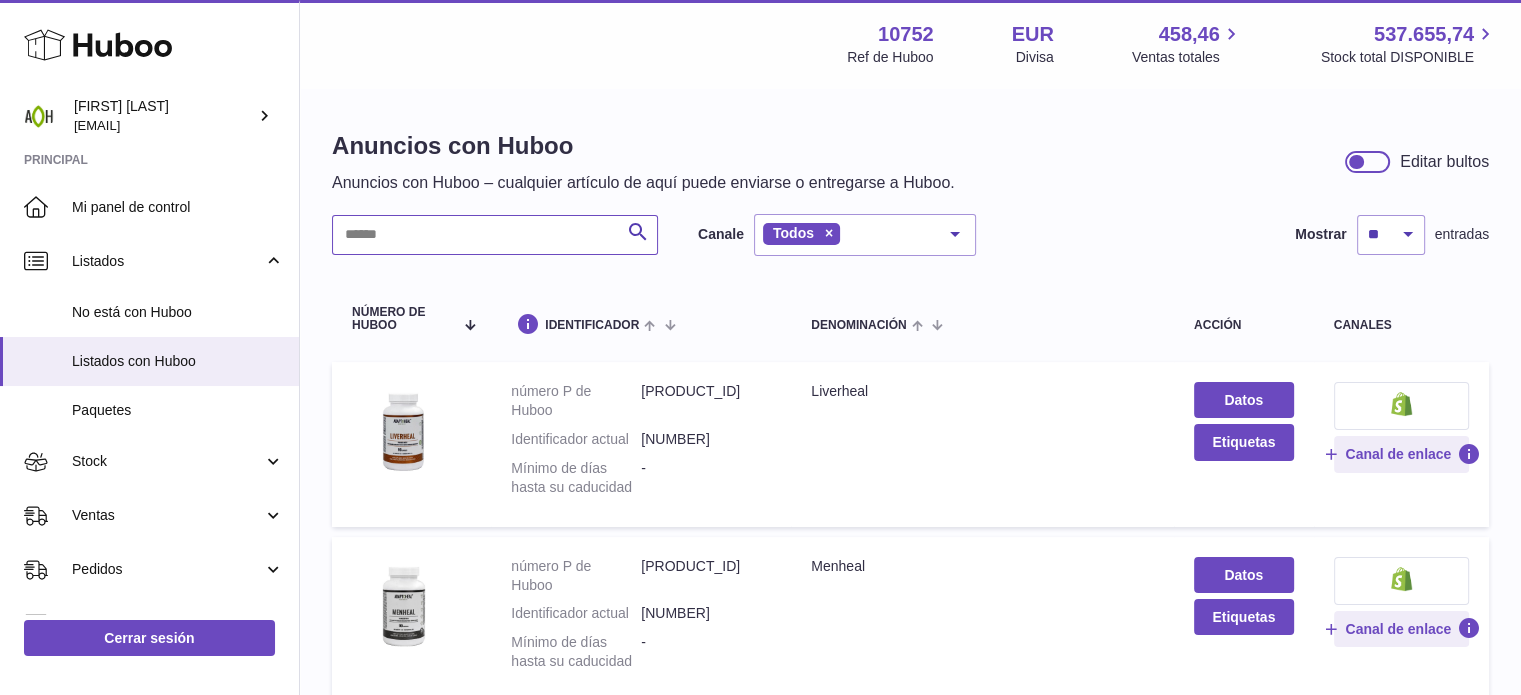 click at bounding box center (495, 235) 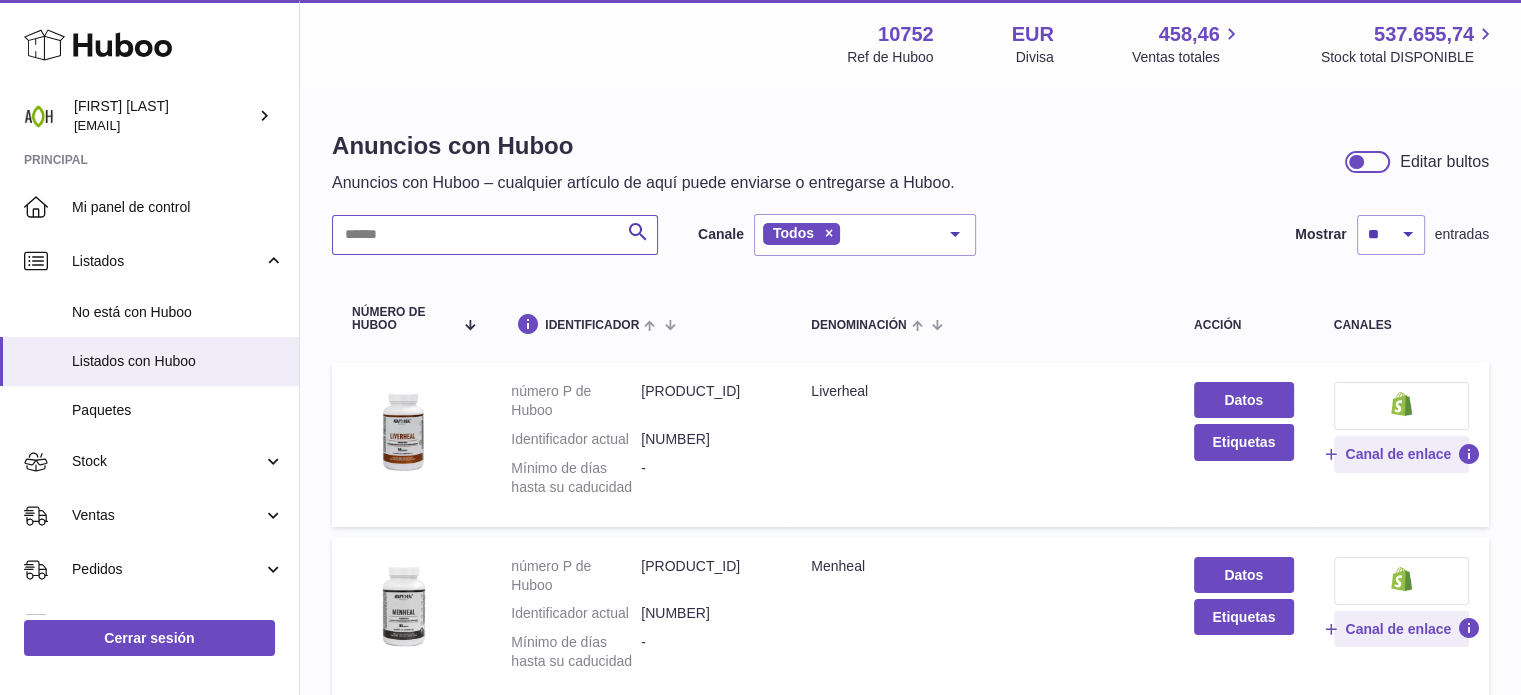 paste on "**********" 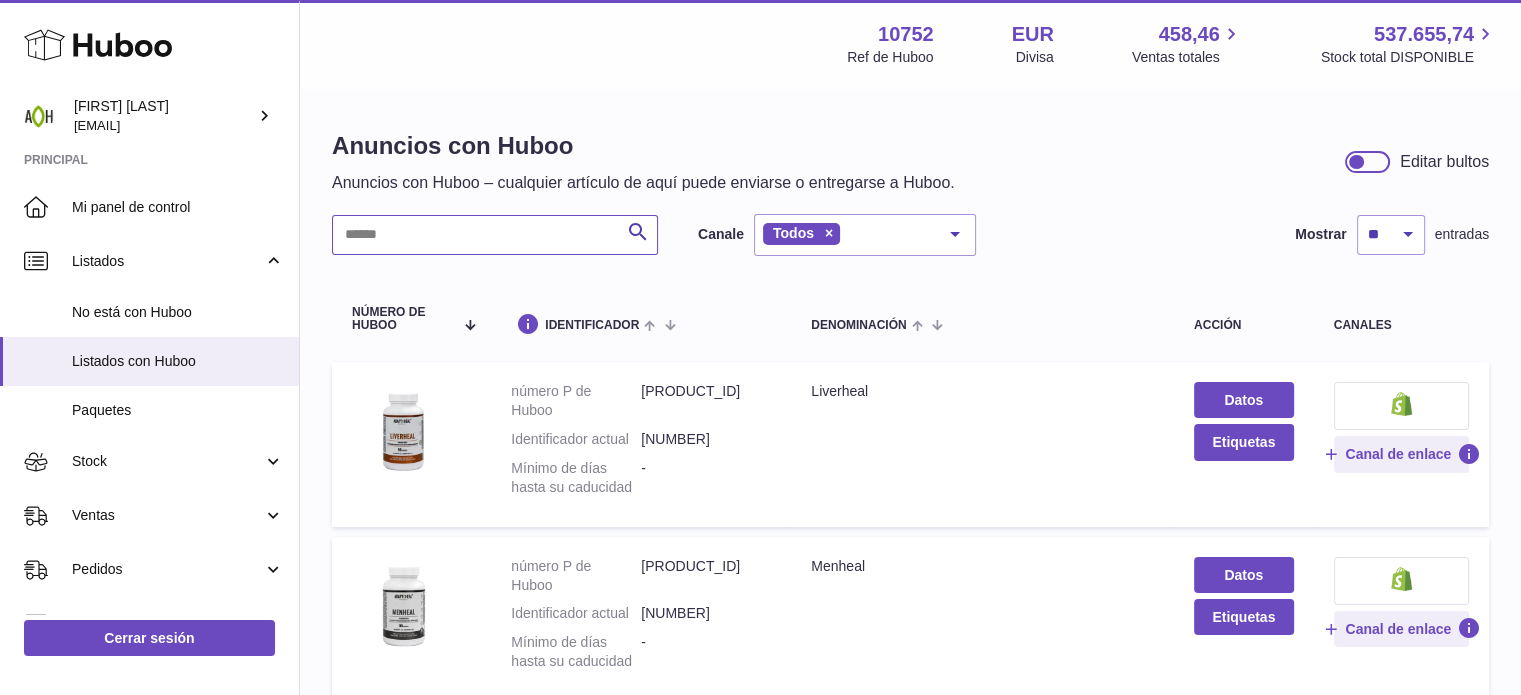 type on "**********" 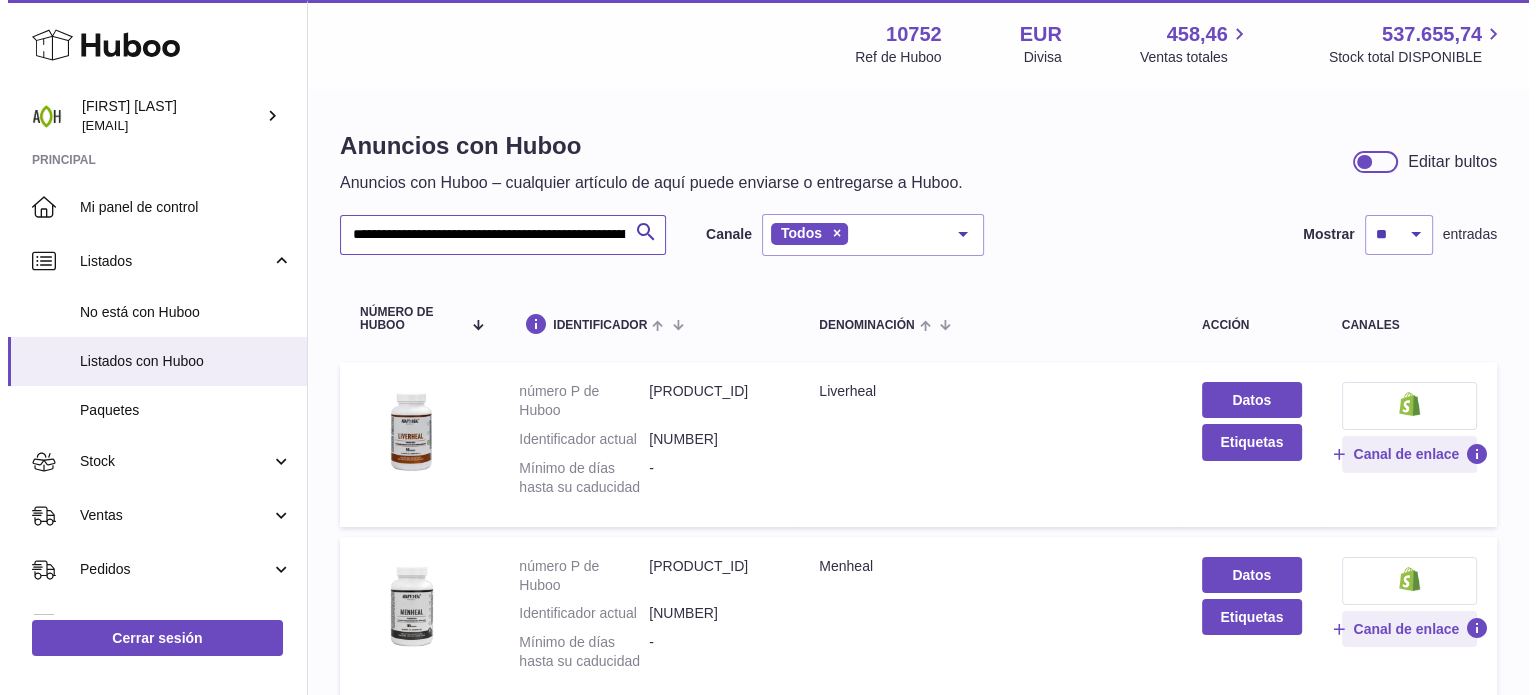 scroll, scrollTop: 0, scrollLeft: 2023, axis: horizontal 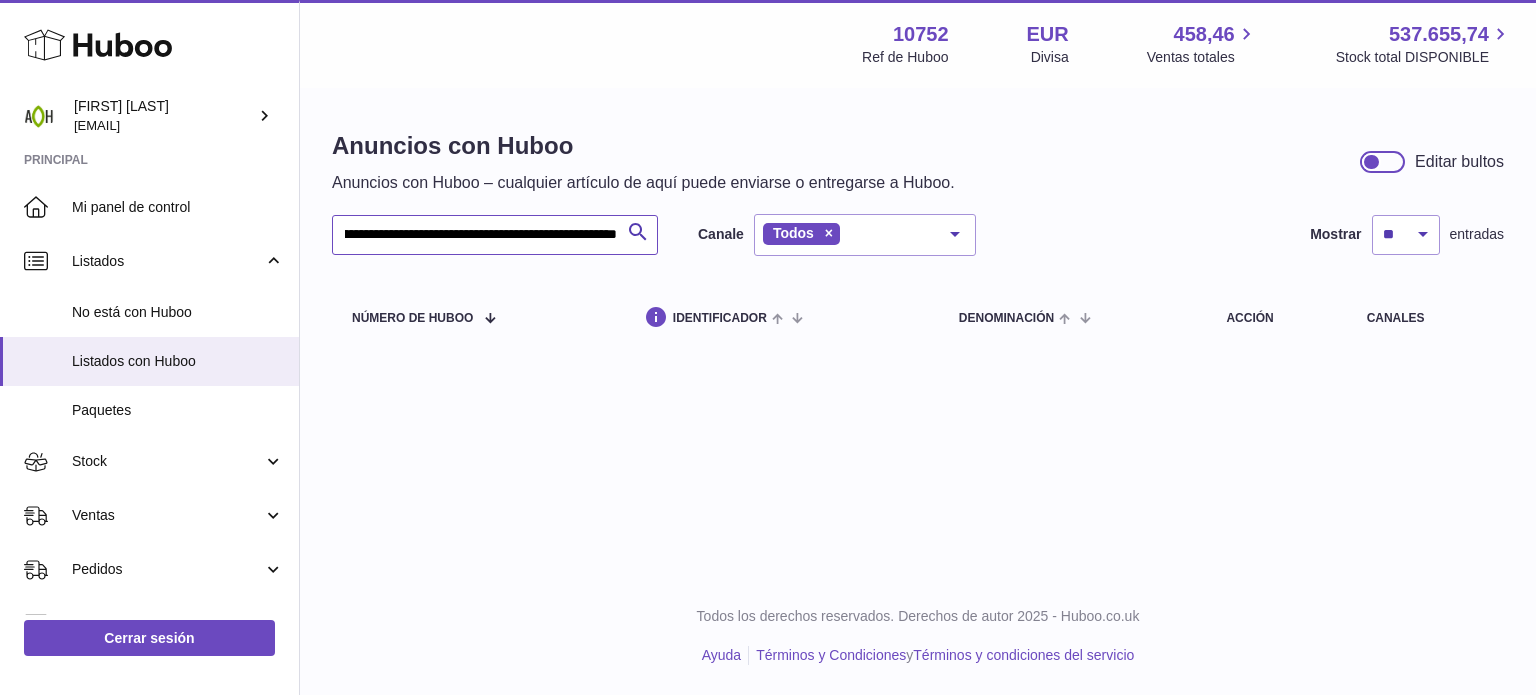 type 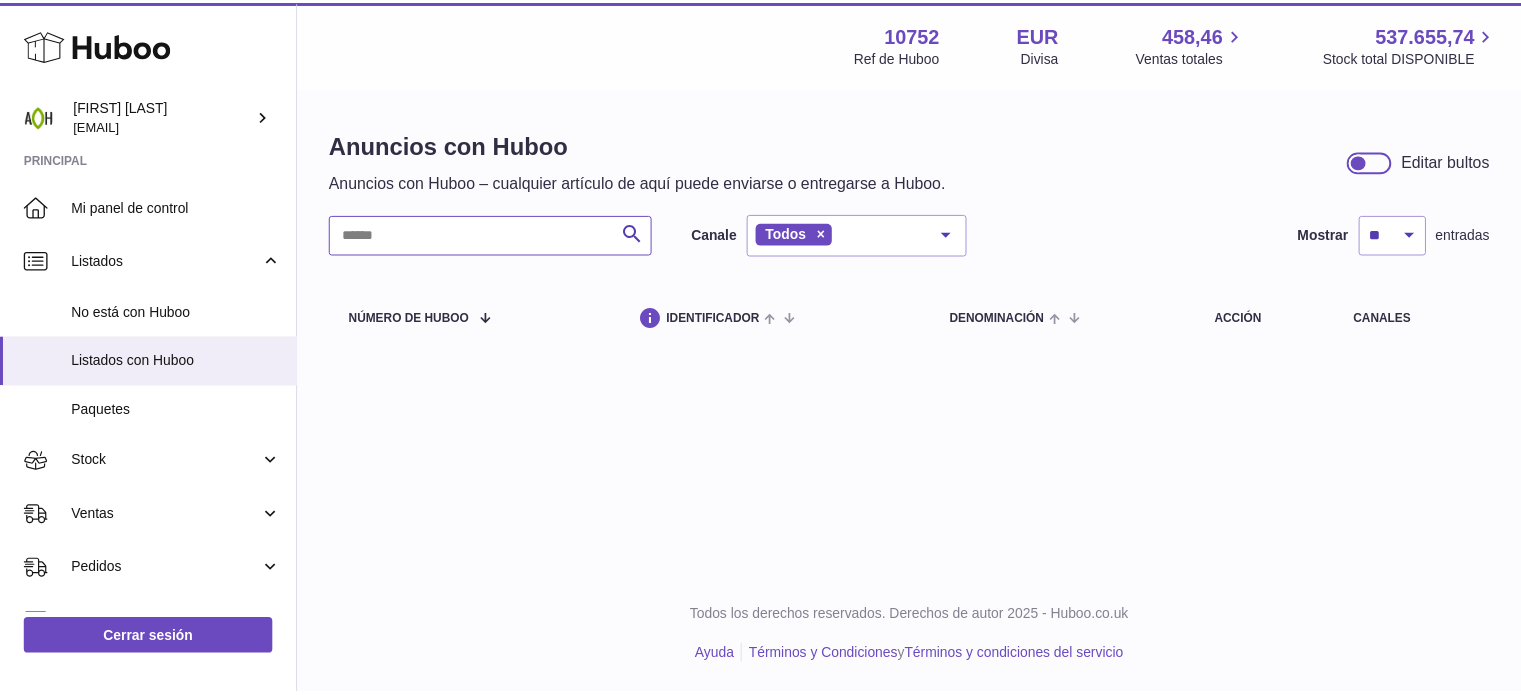 scroll, scrollTop: 0, scrollLeft: 0, axis: both 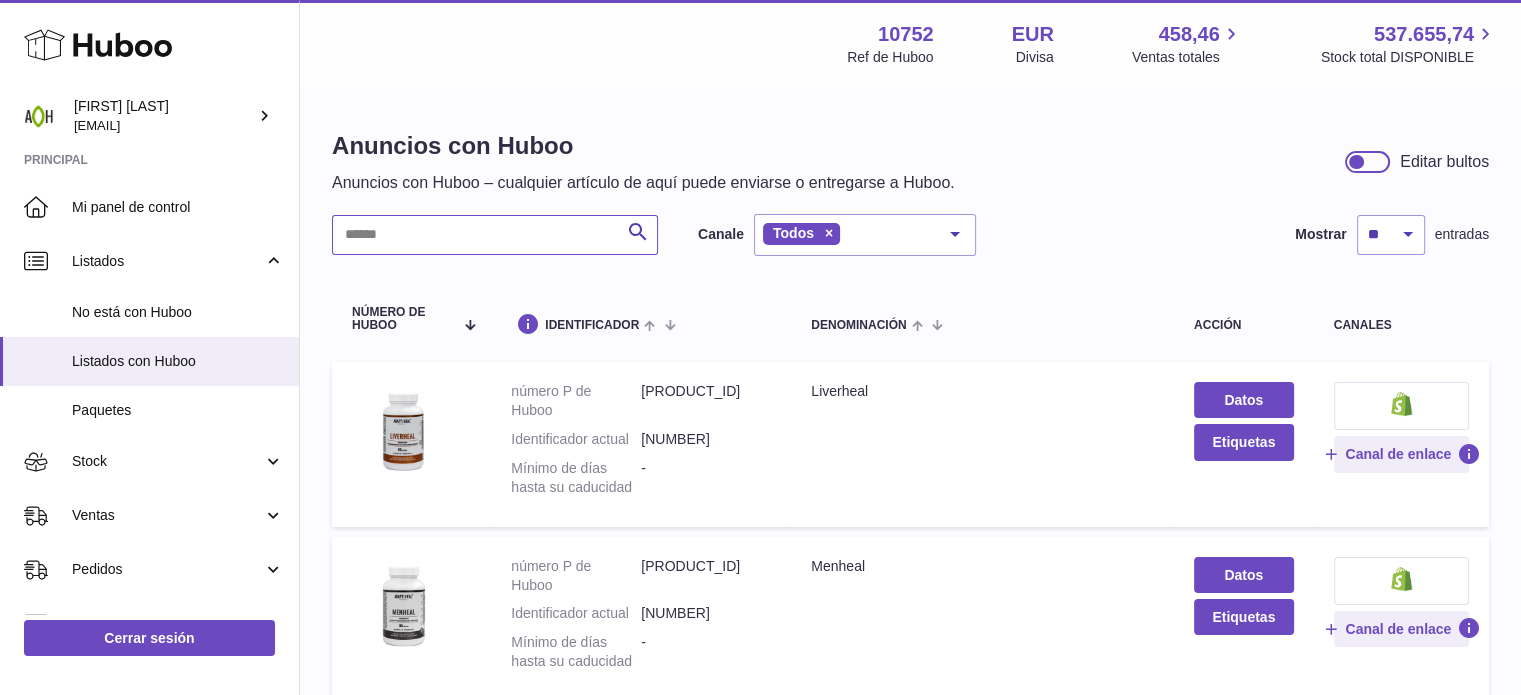 click at bounding box center [495, 235] 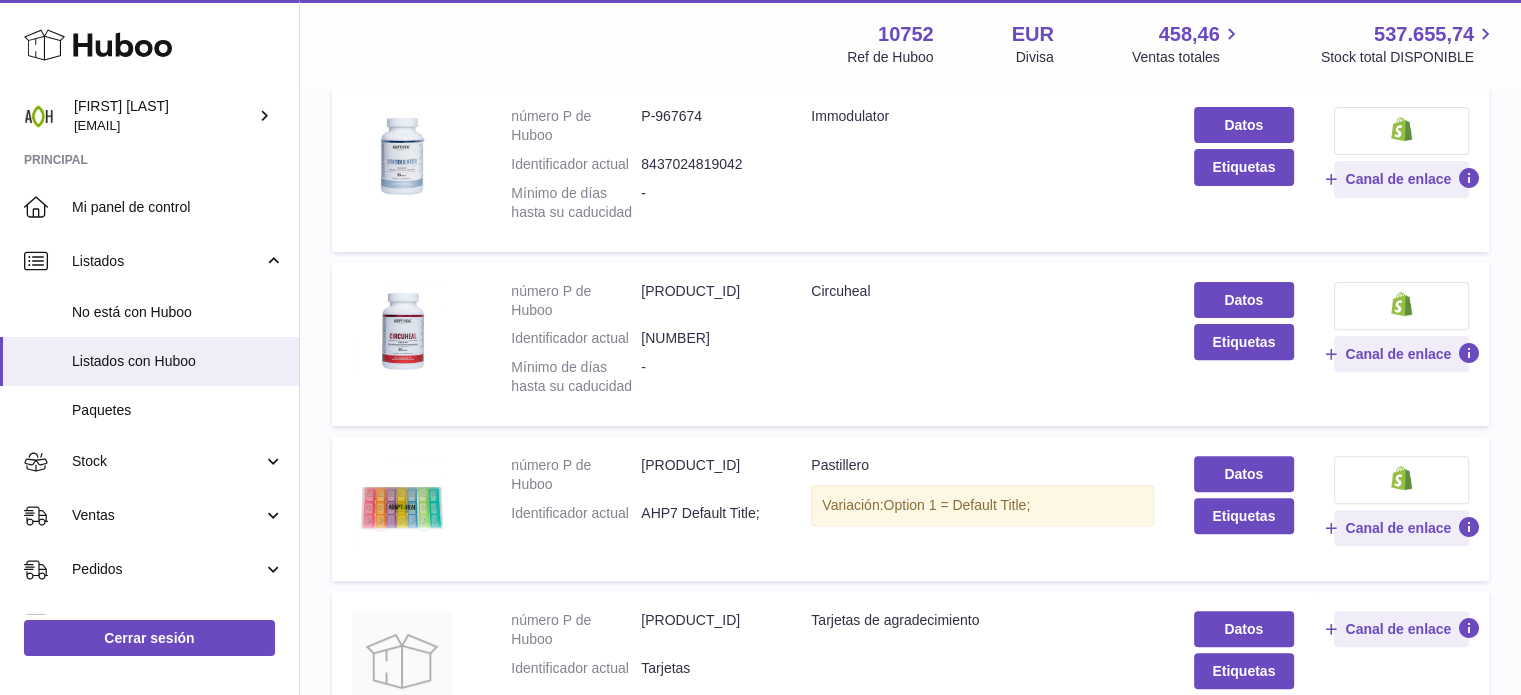 scroll, scrollTop: 629, scrollLeft: 0, axis: vertical 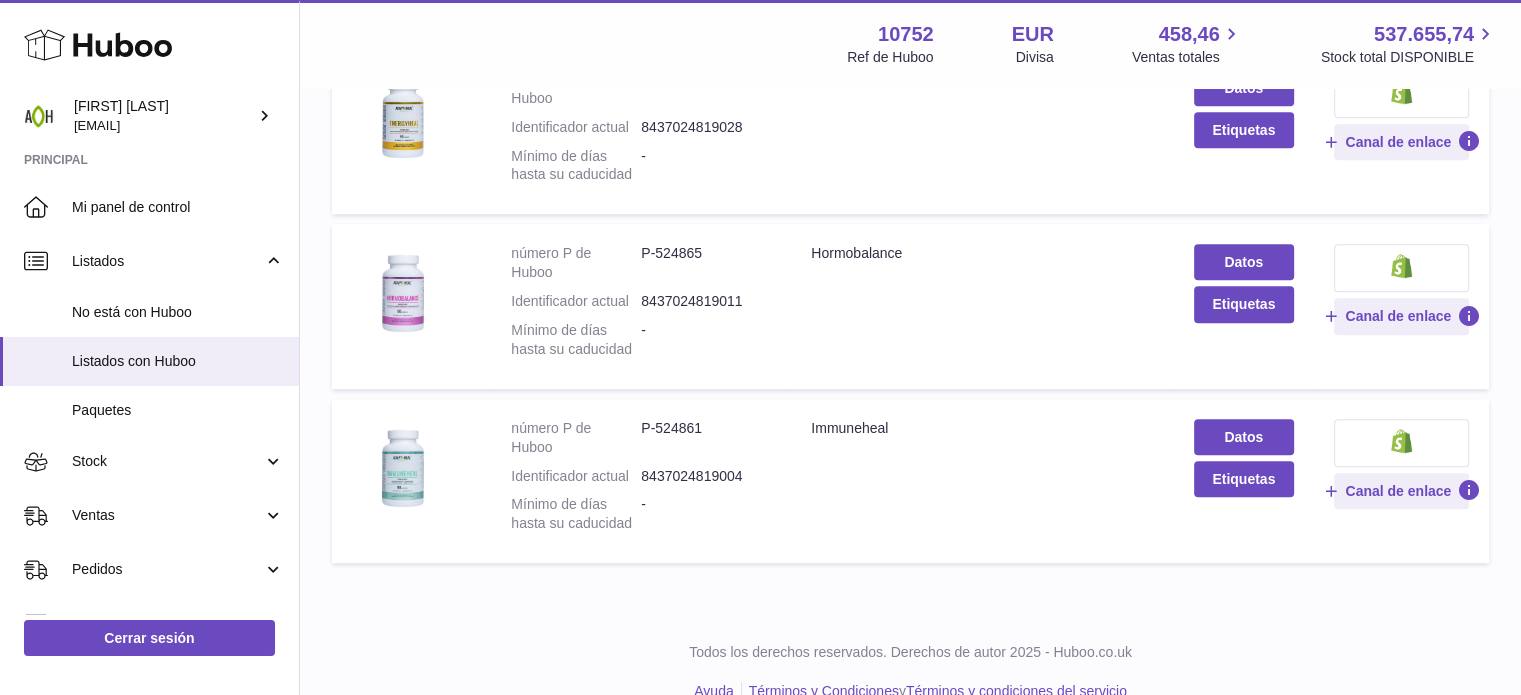click on "P-524865" at bounding box center [706, 263] 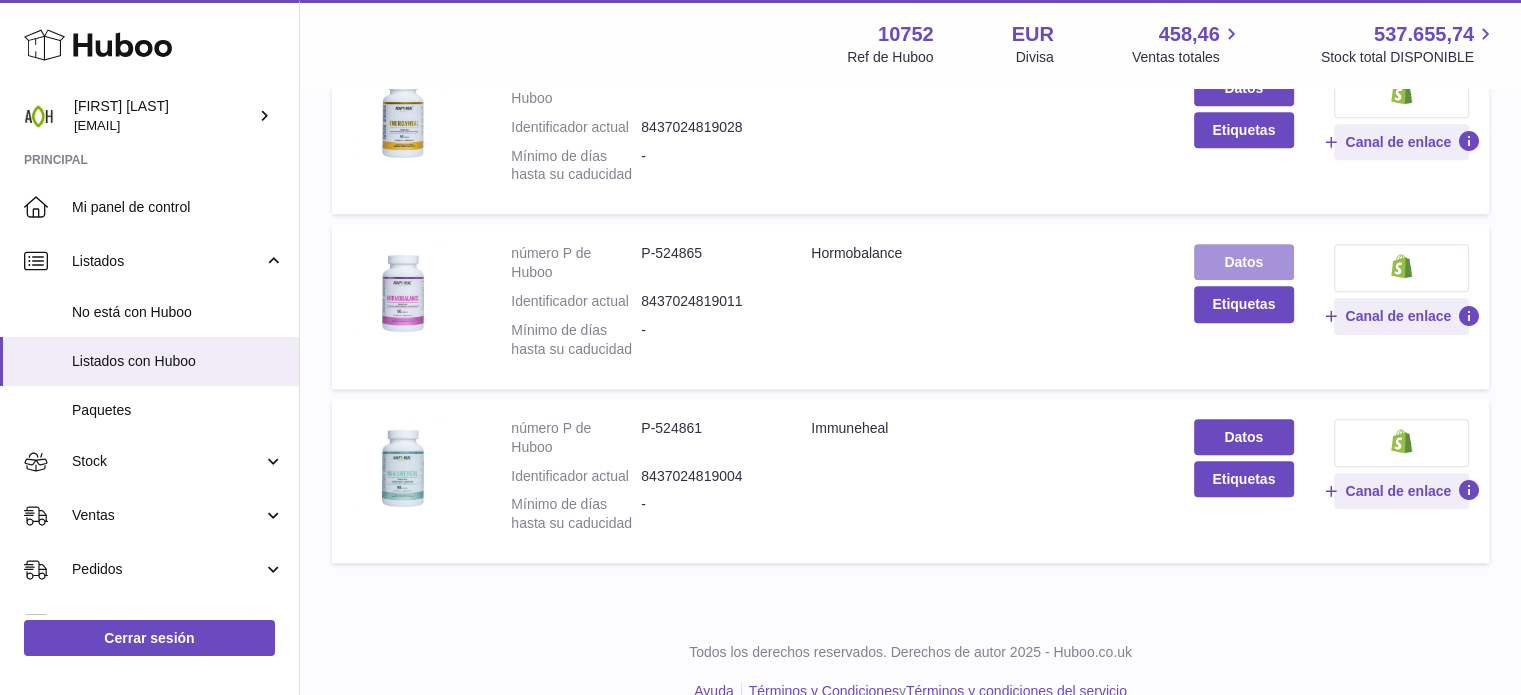 click on "Datos" at bounding box center (1244, 262) 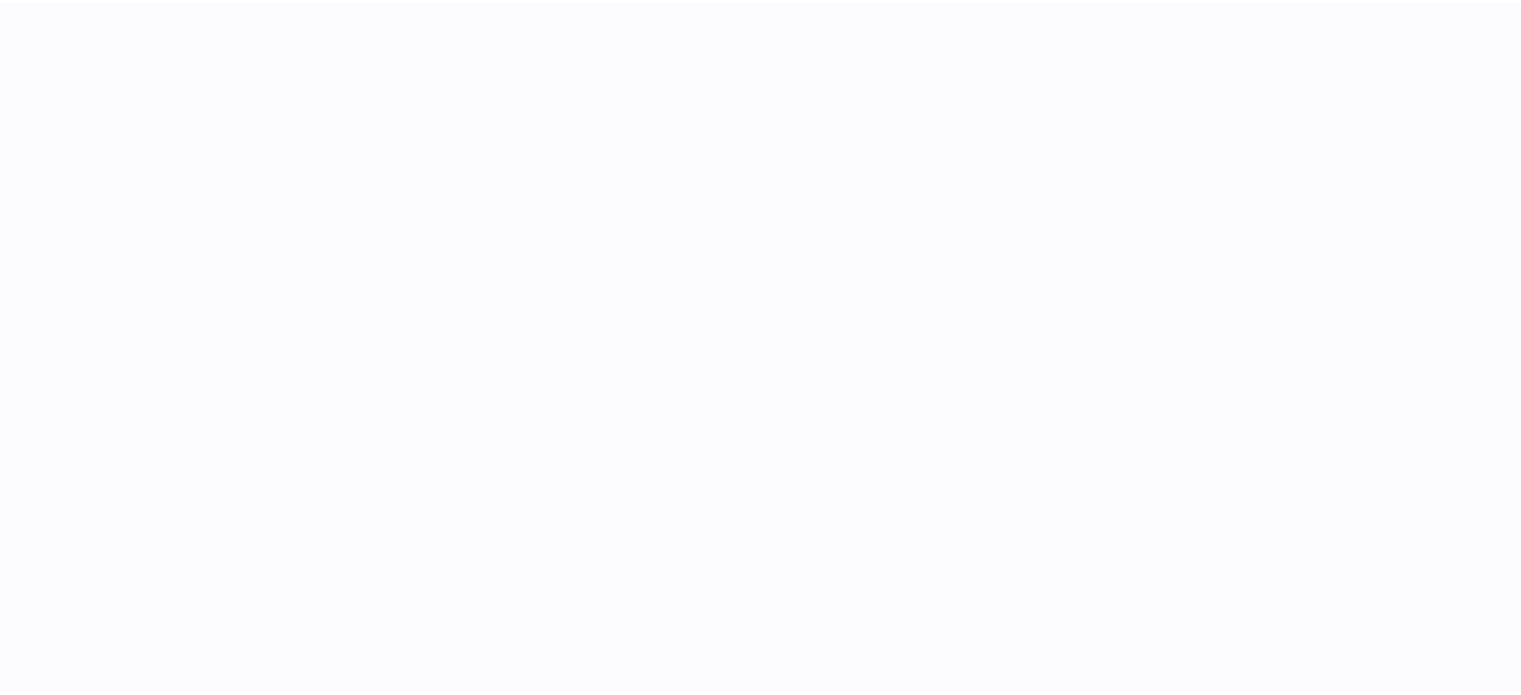 scroll, scrollTop: 0, scrollLeft: 0, axis: both 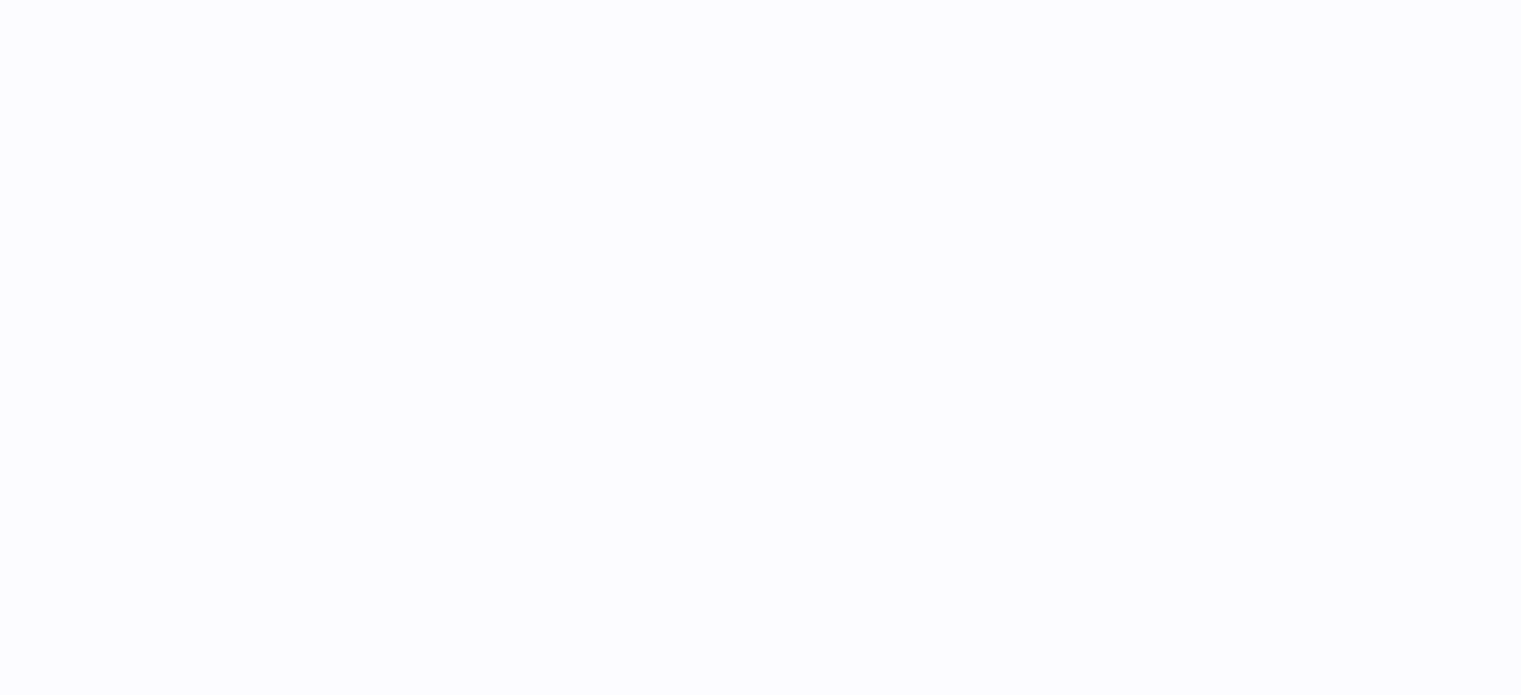 select on "***" 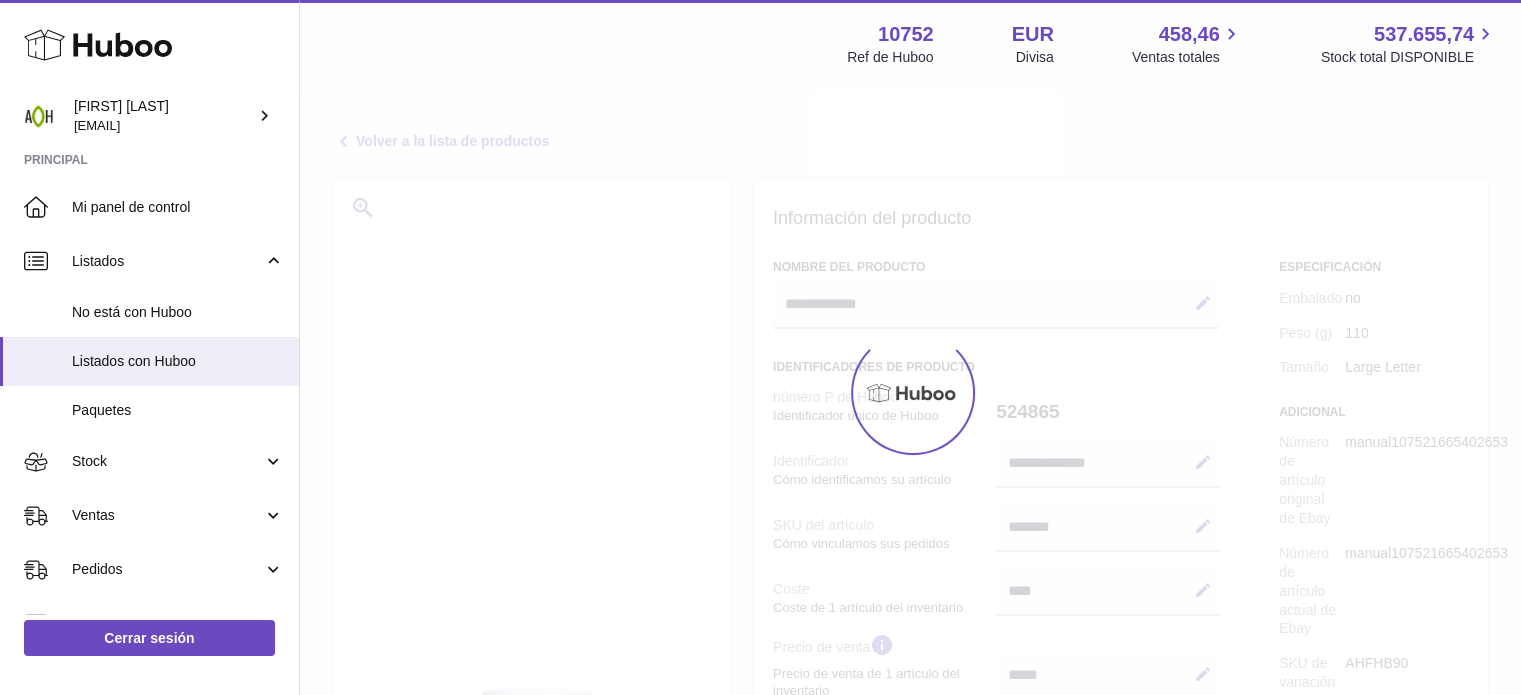 scroll, scrollTop: 0, scrollLeft: 0, axis: both 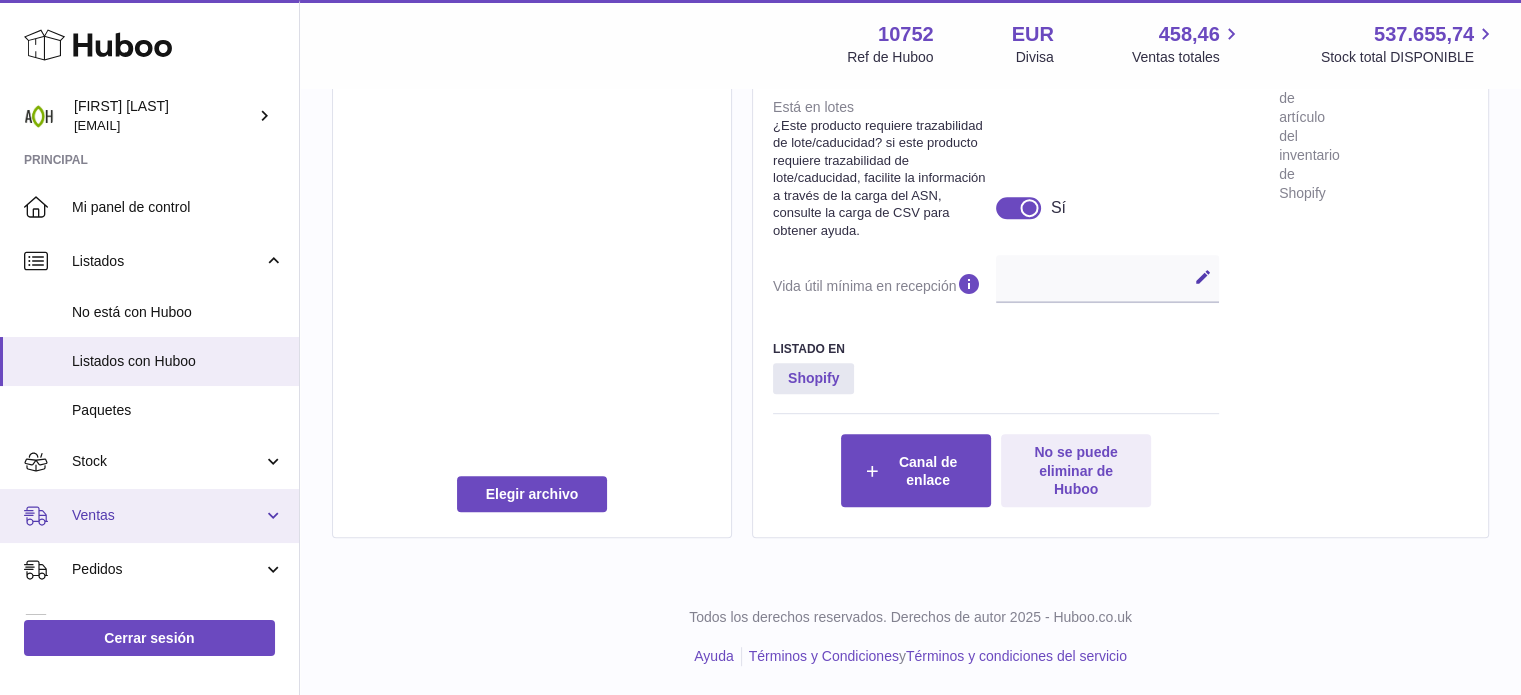 click on "Ventas" at bounding box center [149, 516] 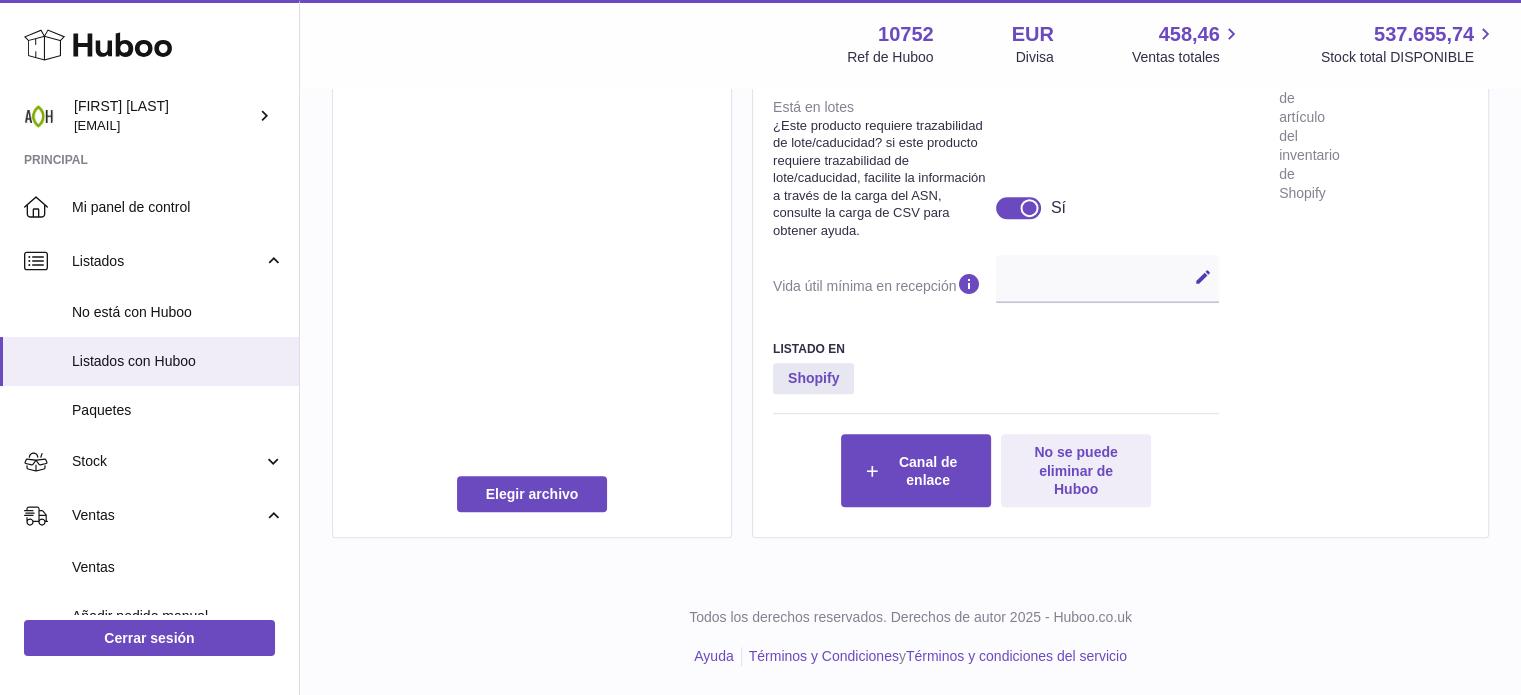 drag, startPoint x: 299, startPoint y: 339, endPoint x: 299, endPoint y: 380, distance: 41 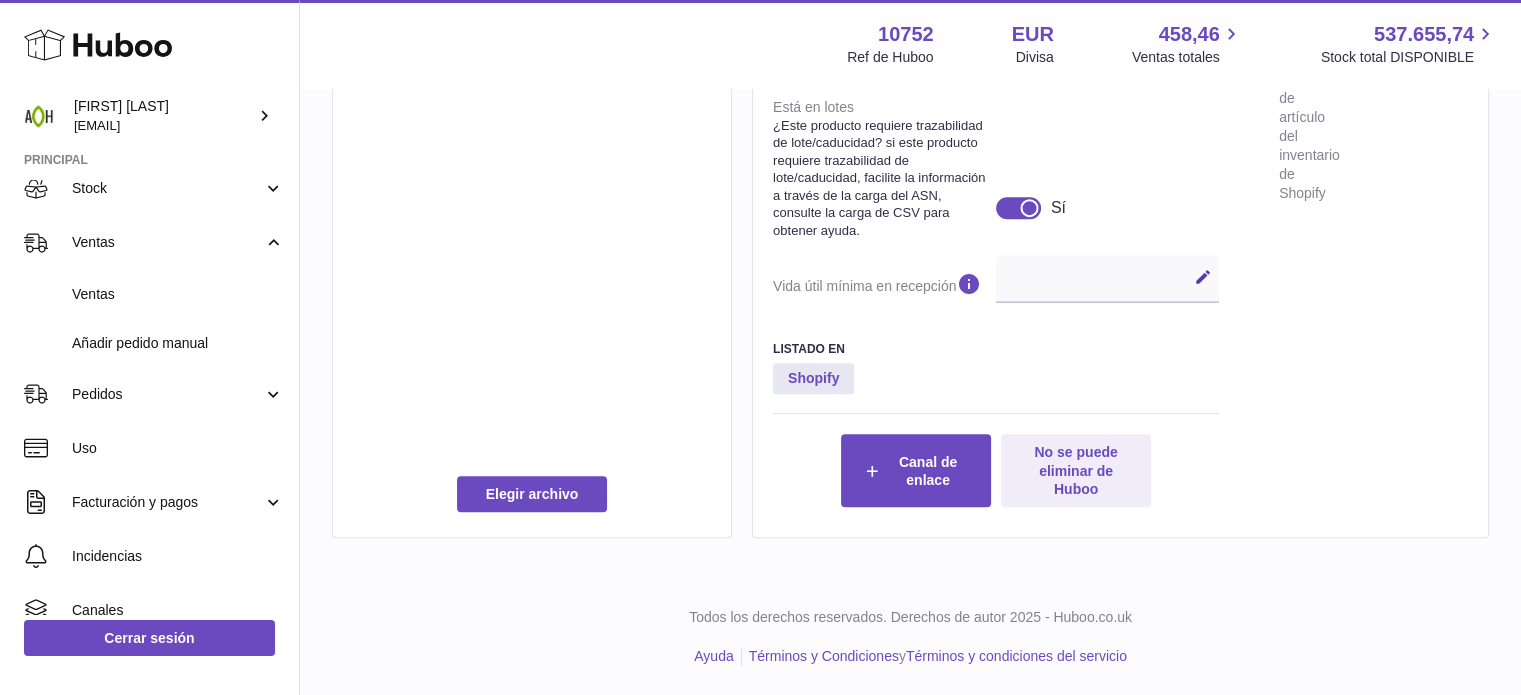 scroll, scrollTop: 268, scrollLeft: 0, axis: vertical 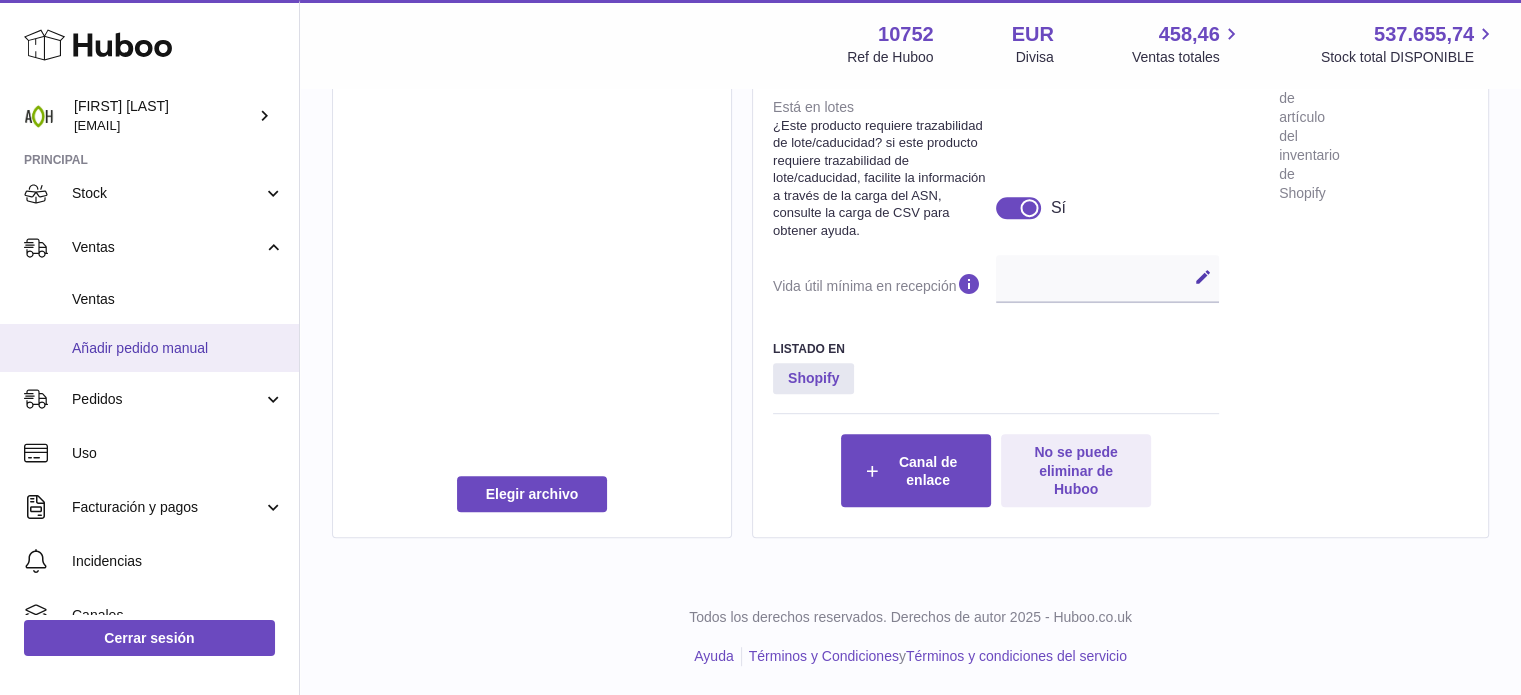 click on "Añadir pedido manual" at bounding box center [178, 348] 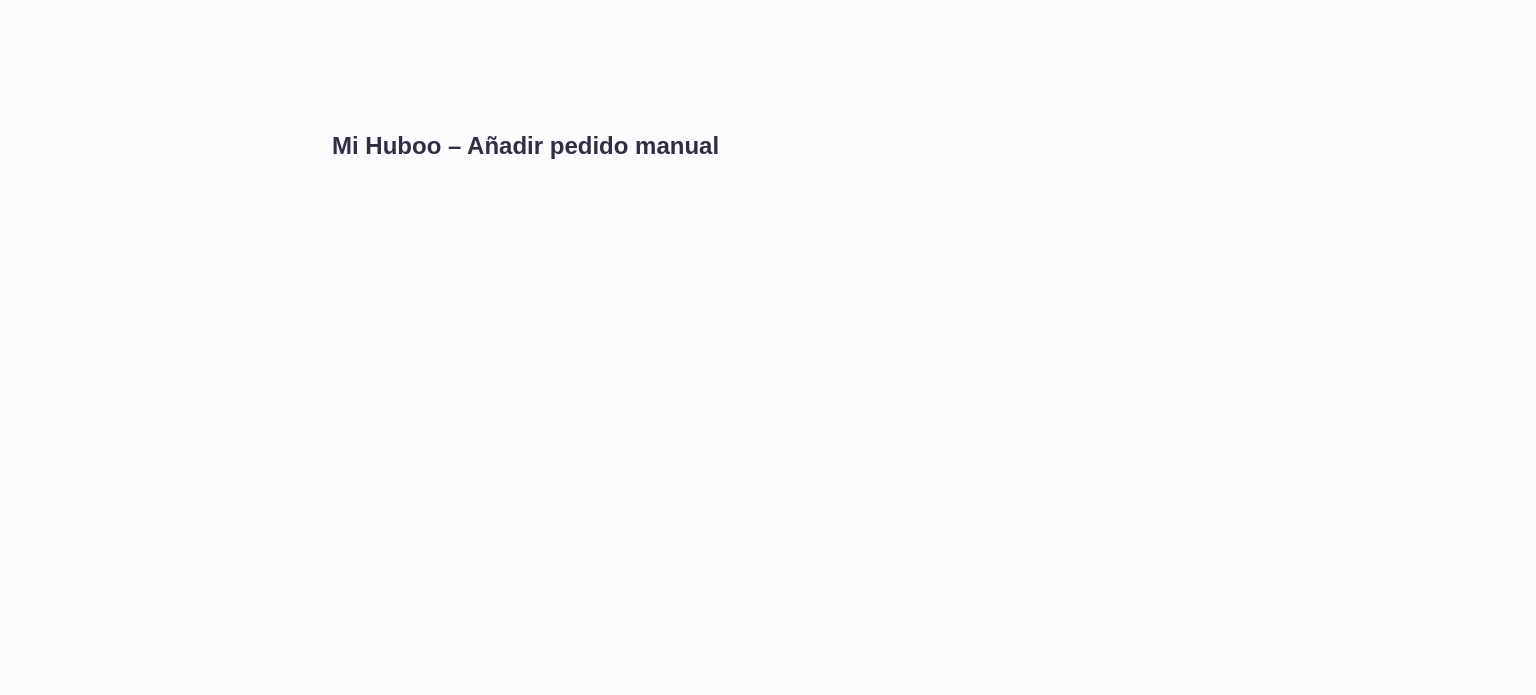 scroll, scrollTop: 0, scrollLeft: 0, axis: both 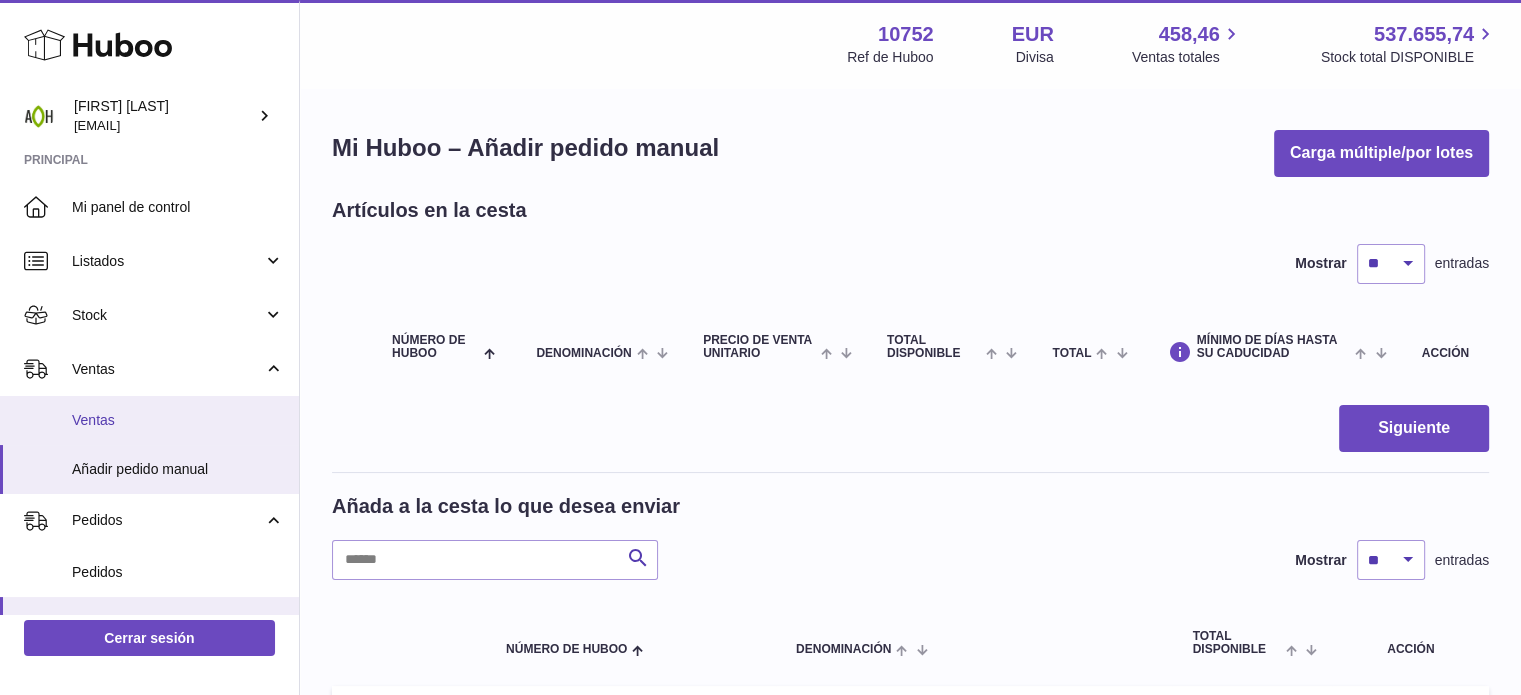 click on "Ventas" at bounding box center (178, 420) 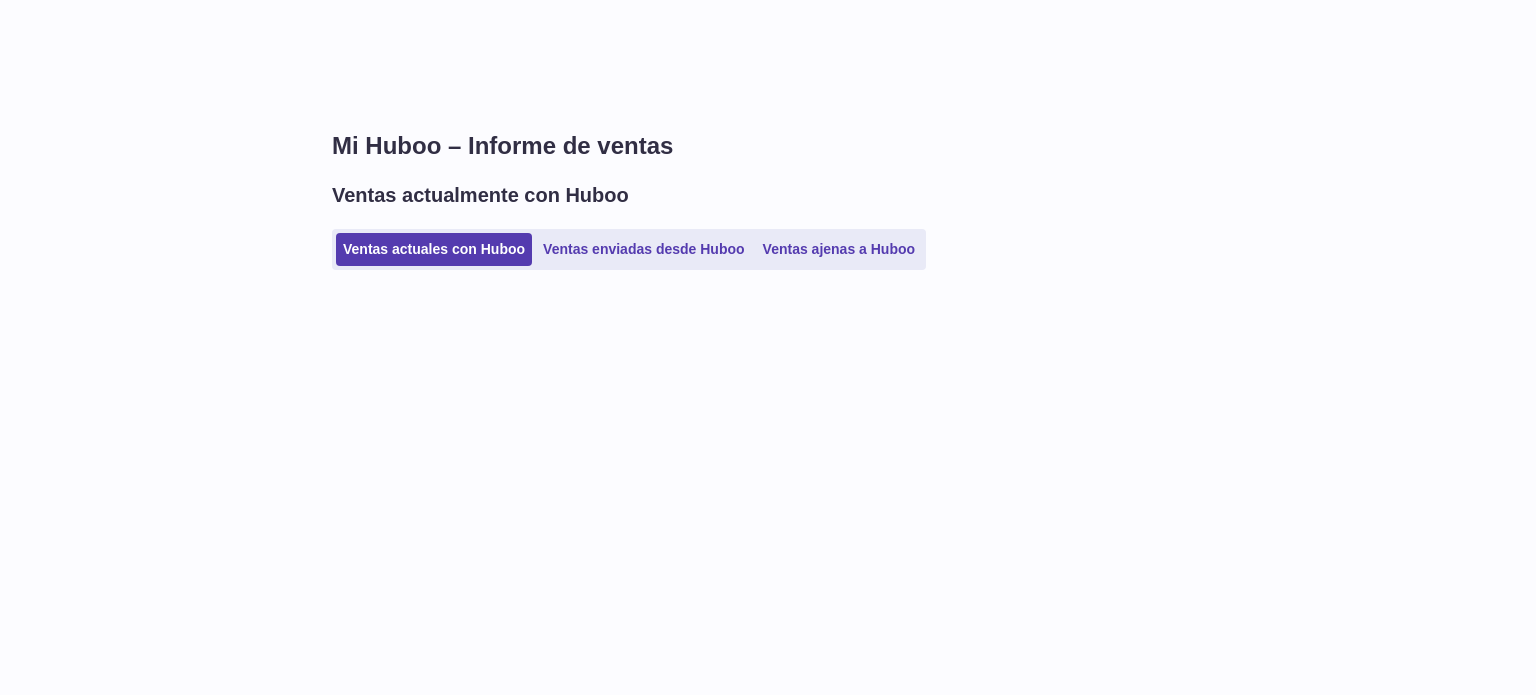 scroll, scrollTop: 0, scrollLeft: 0, axis: both 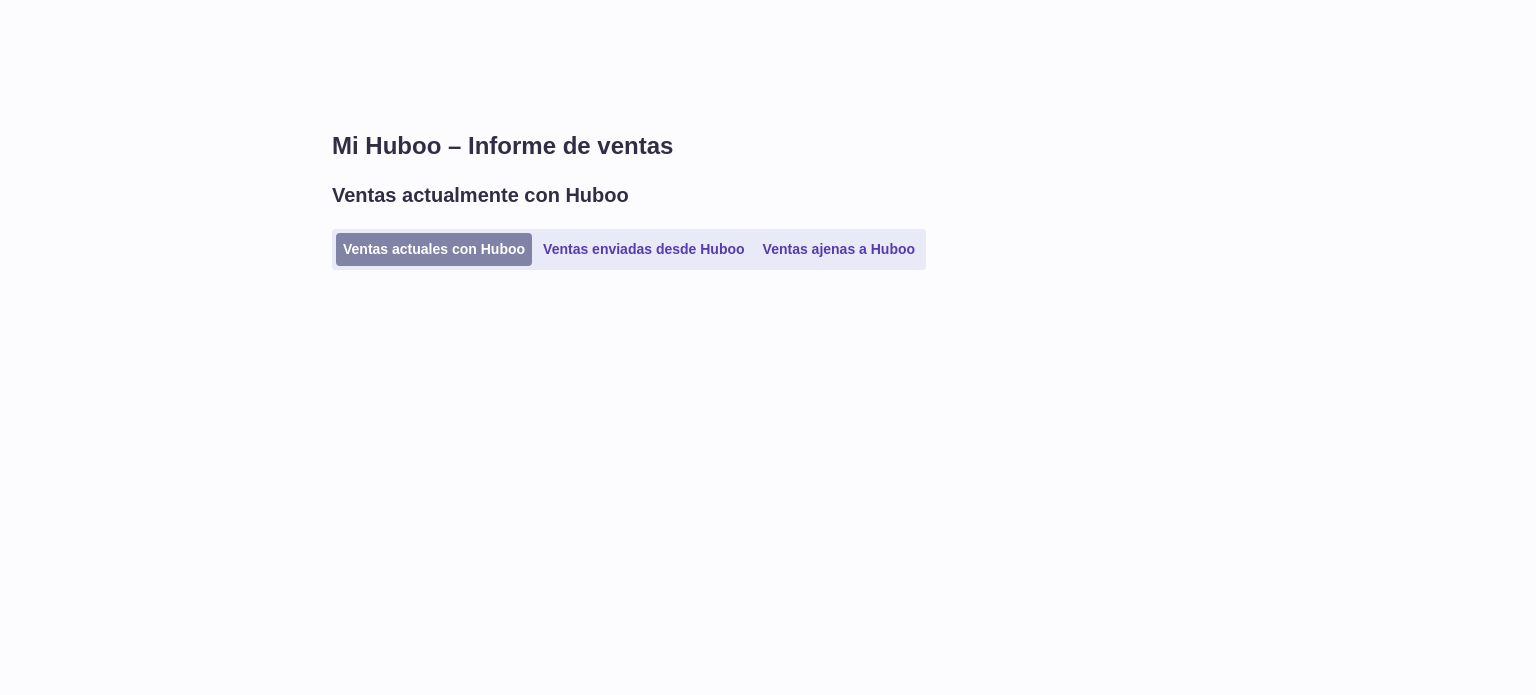 click on "Ventas actuales con Huboo" at bounding box center (434, 249) 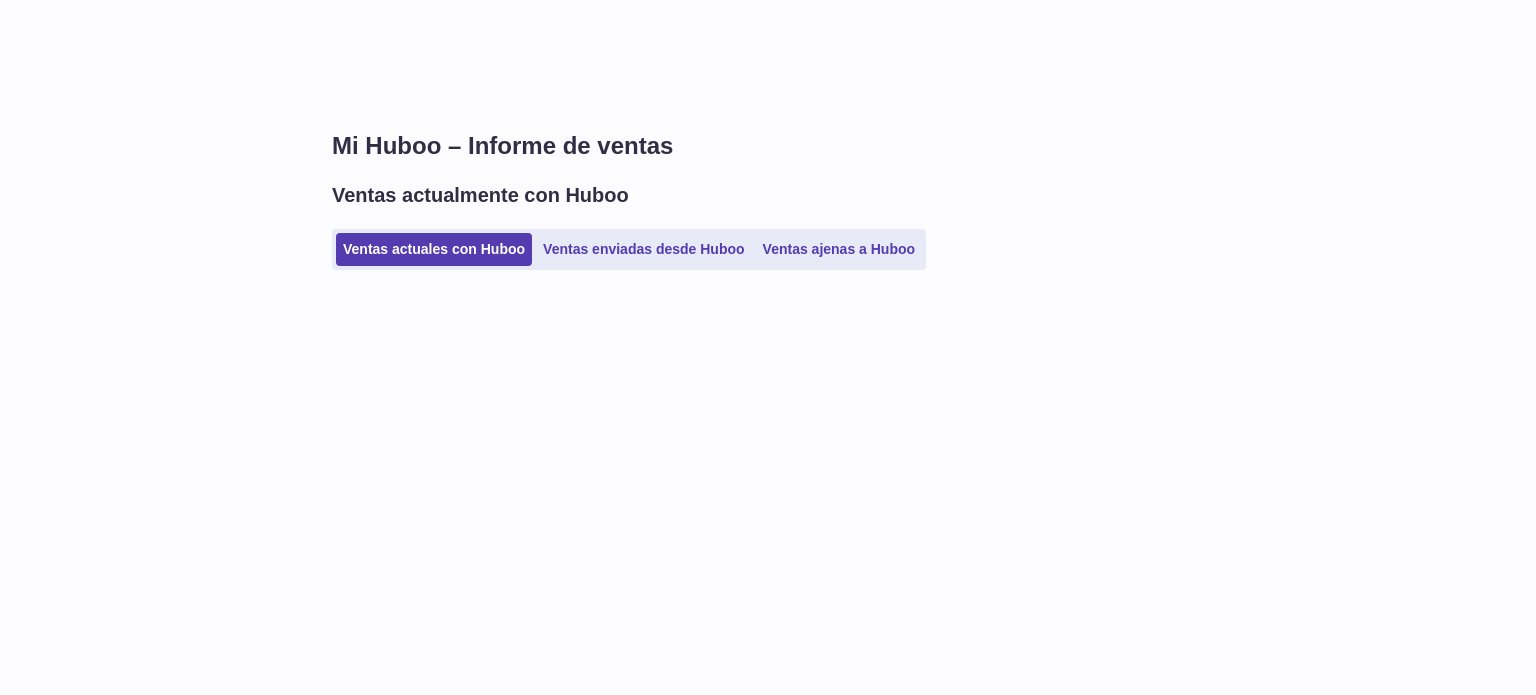 scroll, scrollTop: 0, scrollLeft: 0, axis: both 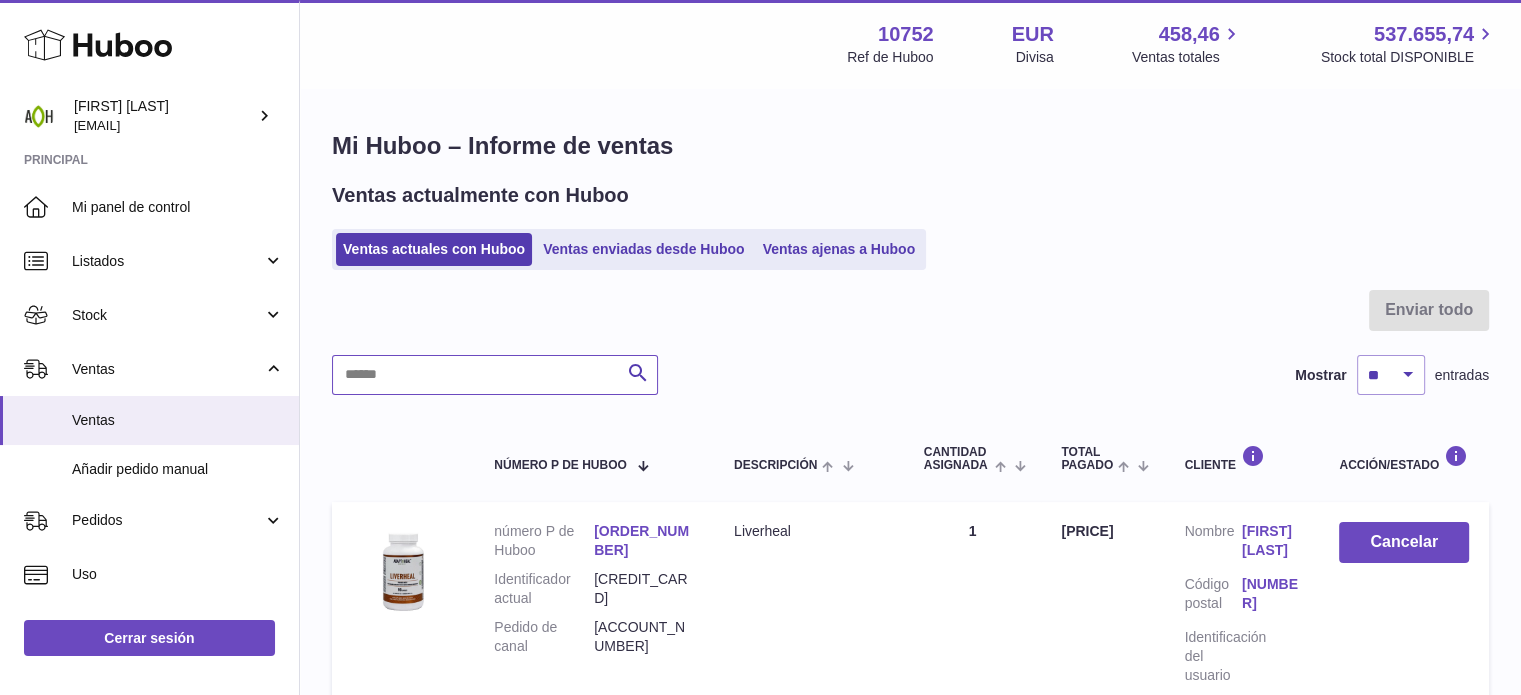 click at bounding box center [495, 375] 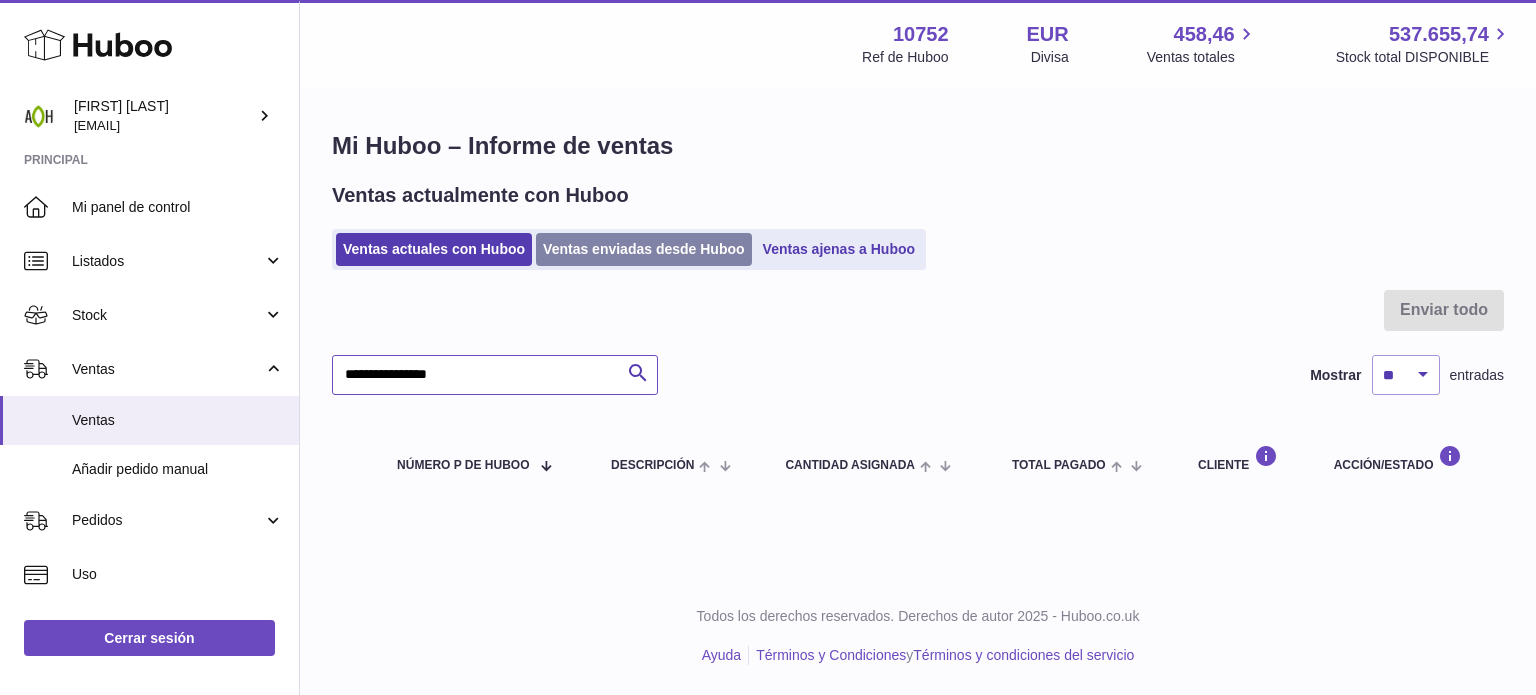type on "**********" 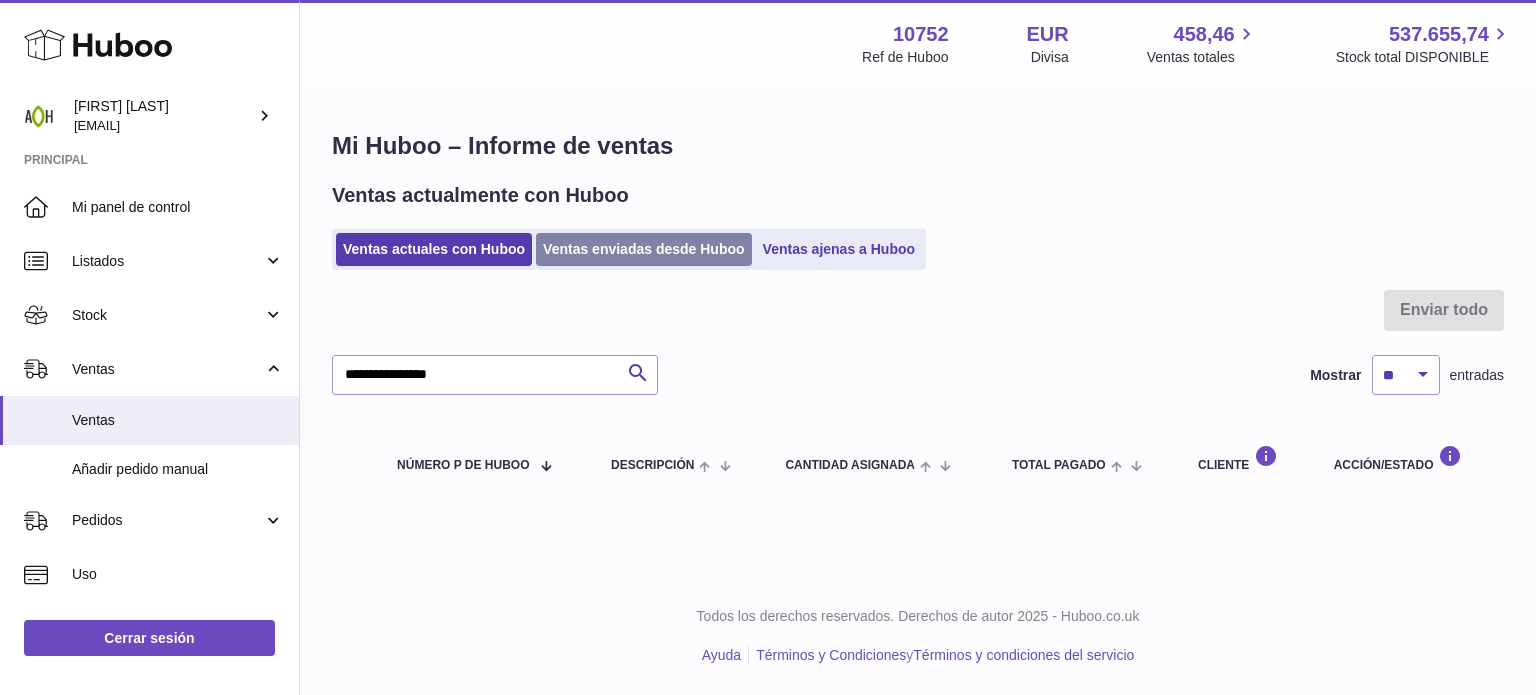 click on "Ventas enviadas desde Huboo" at bounding box center (644, 249) 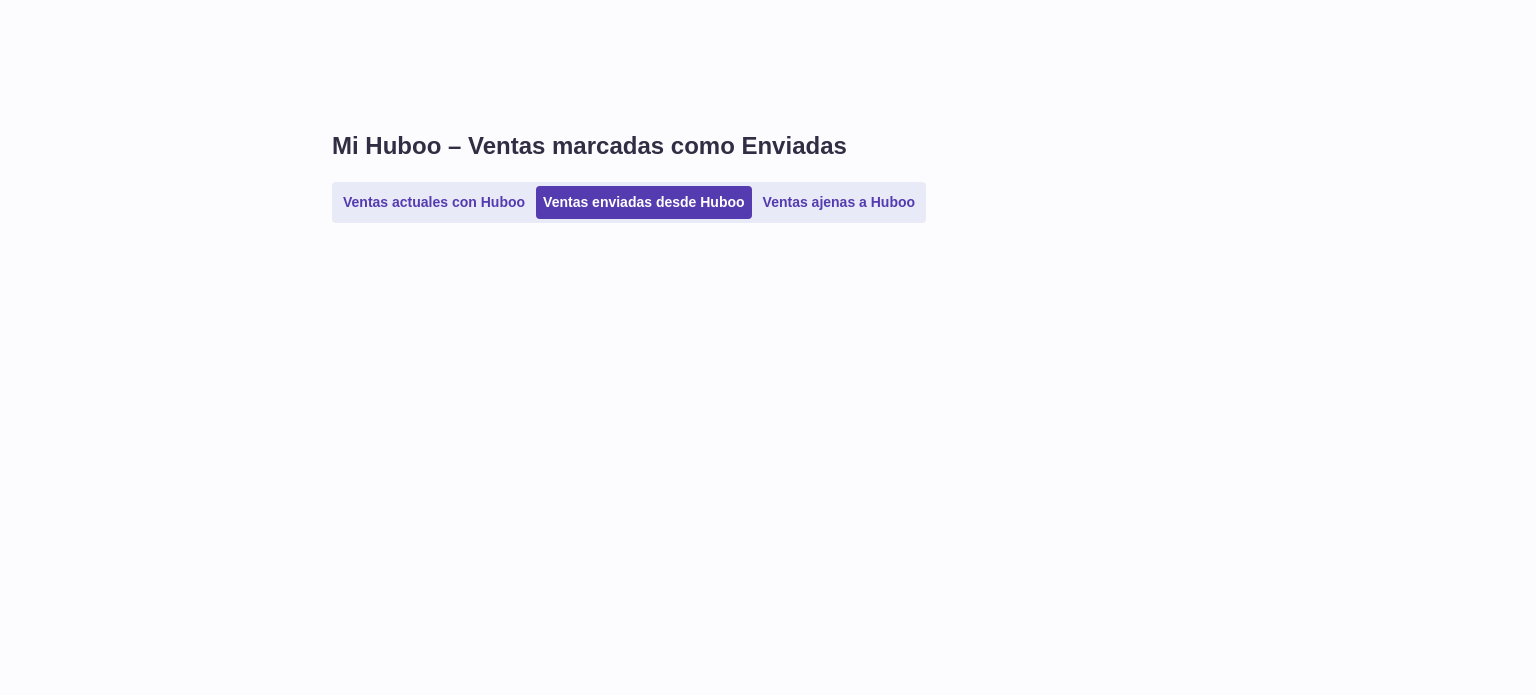 scroll, scrollTop: 0, scrollLeft: 0, axis: both 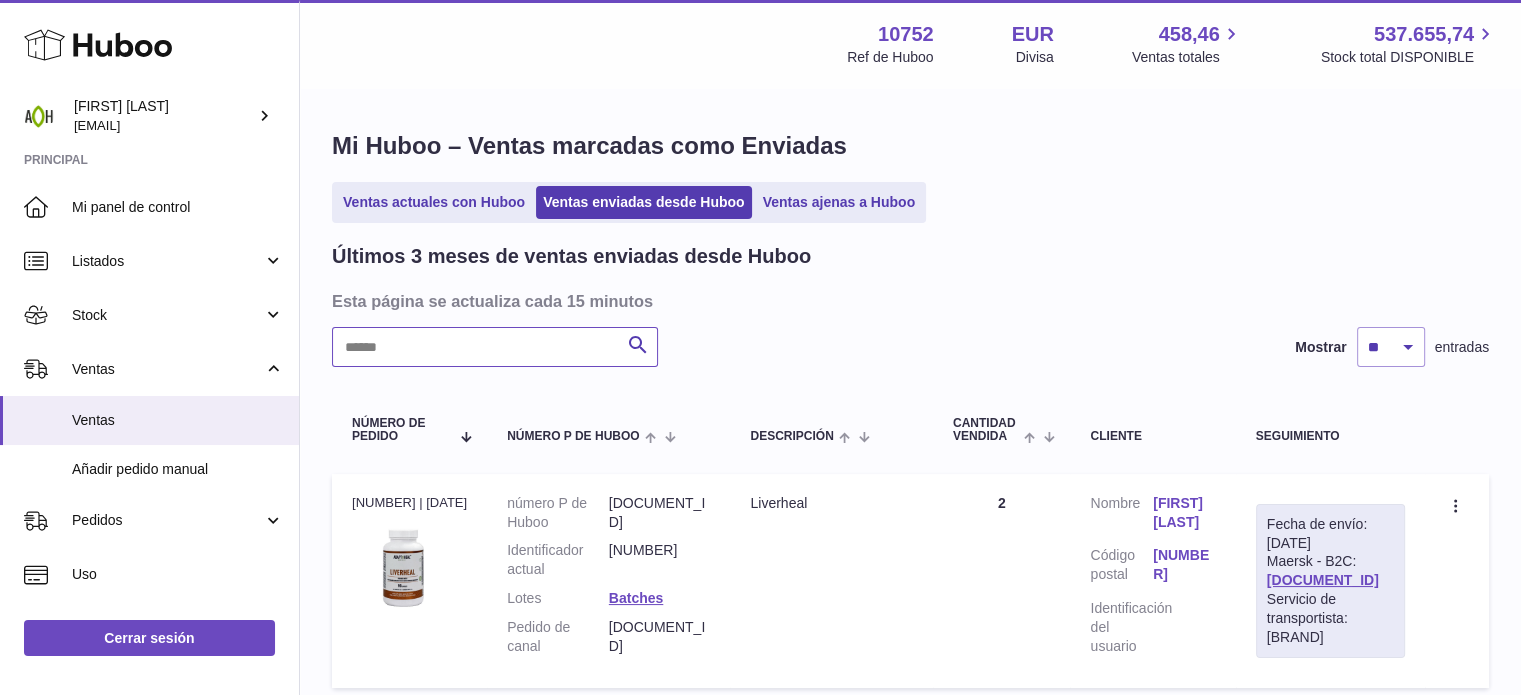 click at bounding box center (495, 347) 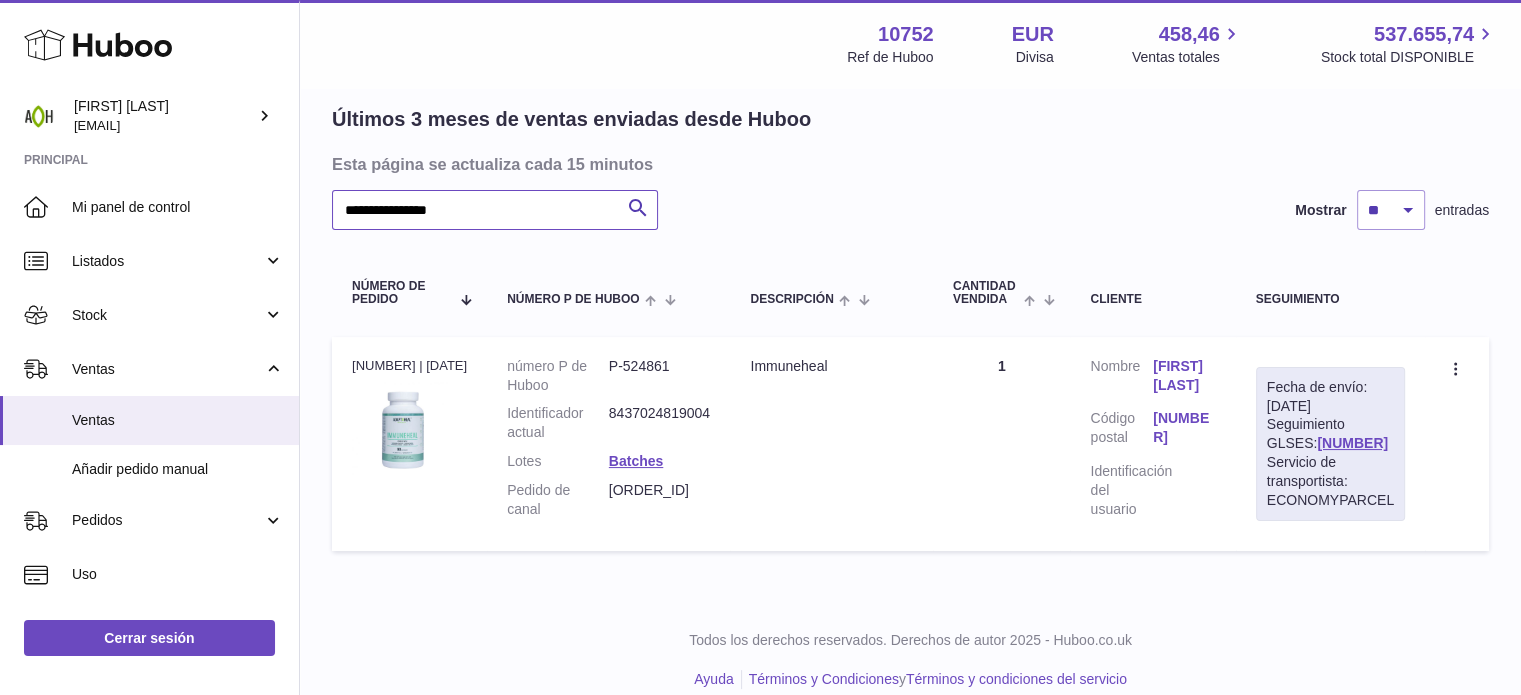 scroll, scrollTop: 140, scrollLeft: 0, axis: vertical 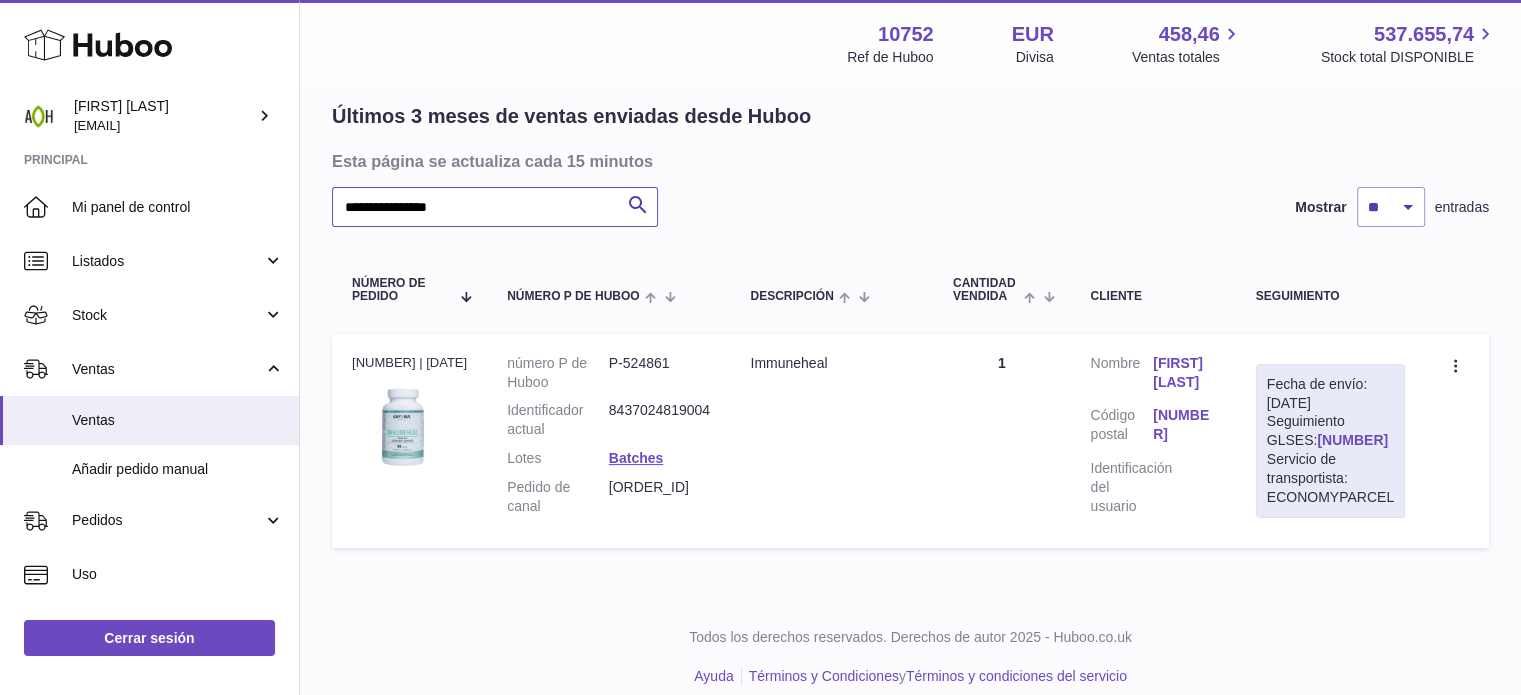 type on "**********" 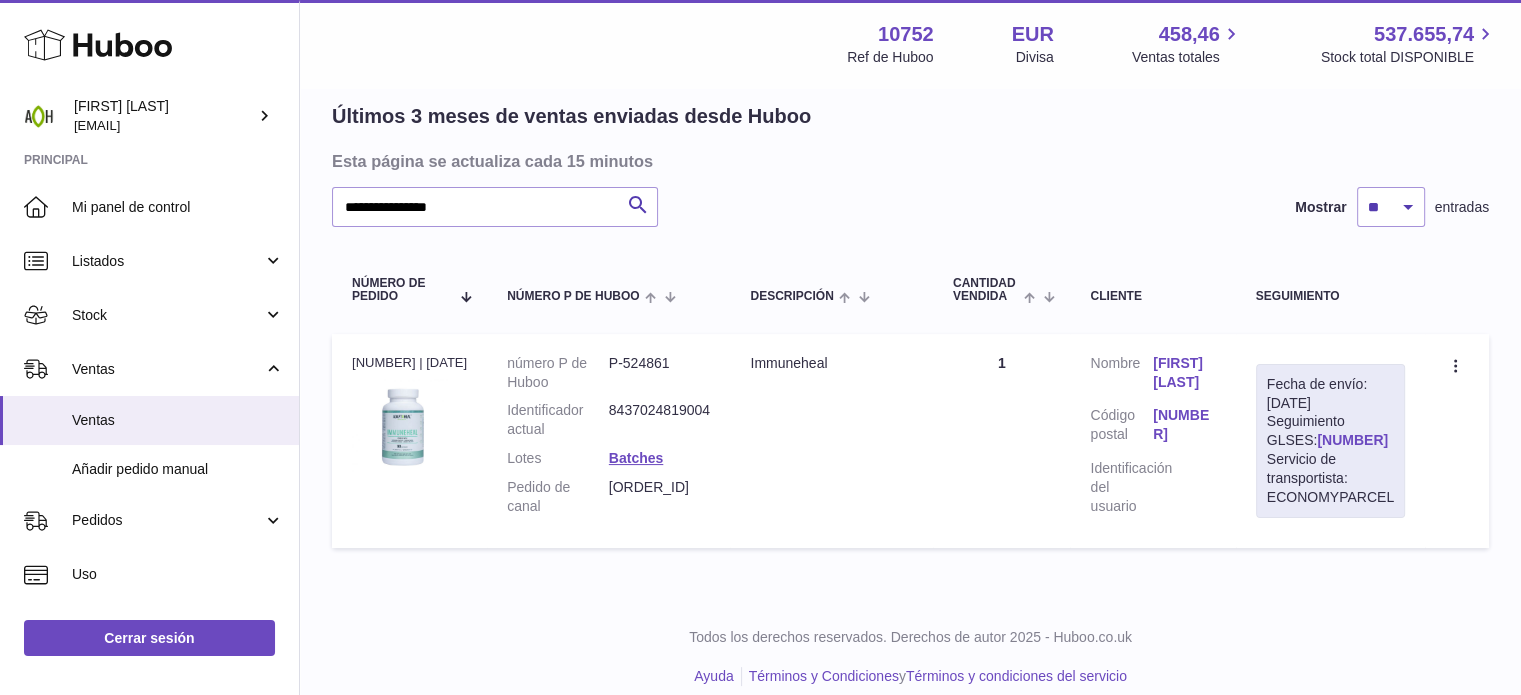 click on "61280232652754" at bounding box center [1352, 440] 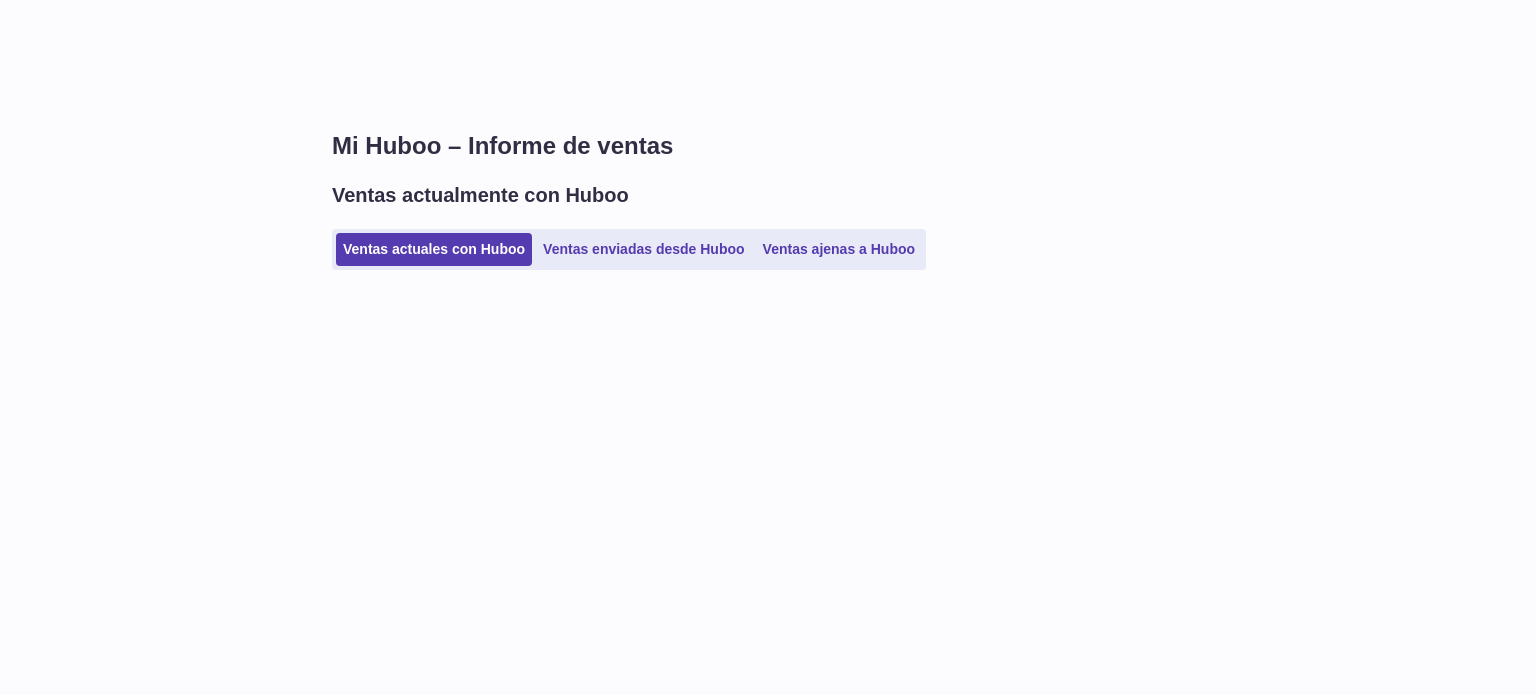 scroll, scrollTop: 0, scrollLeft: 0, axis: both 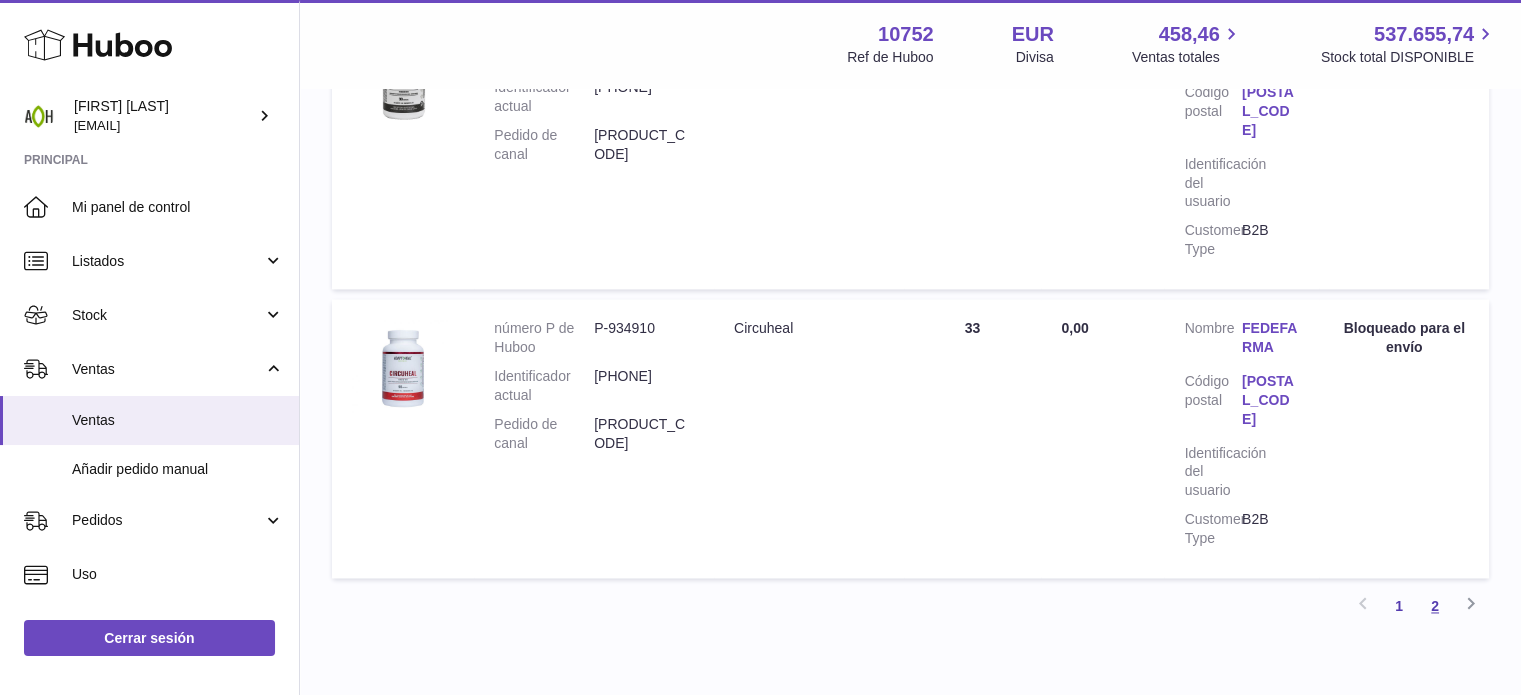 click on "2" at bounding box center [1435, 606] 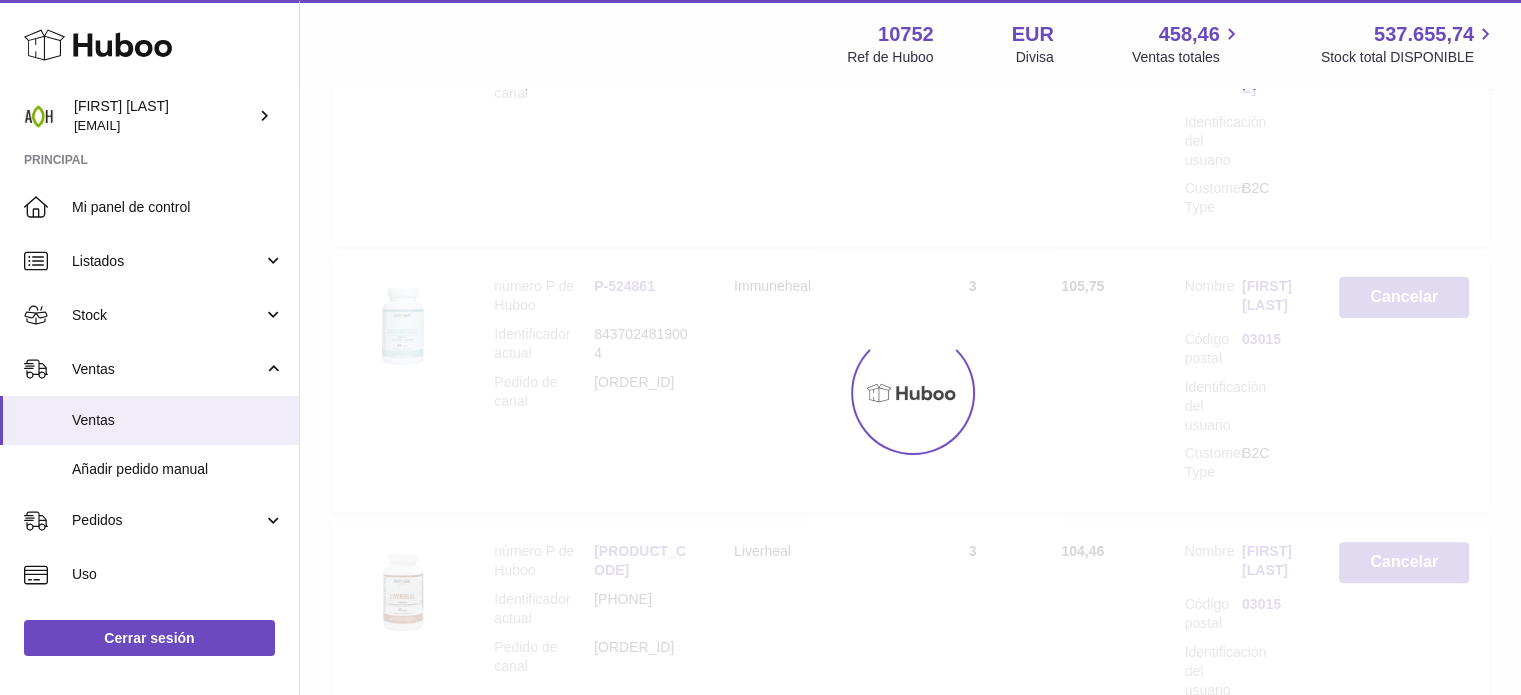 scroll, scrollTop: 90, scrollLeft: 0, axis: vertical 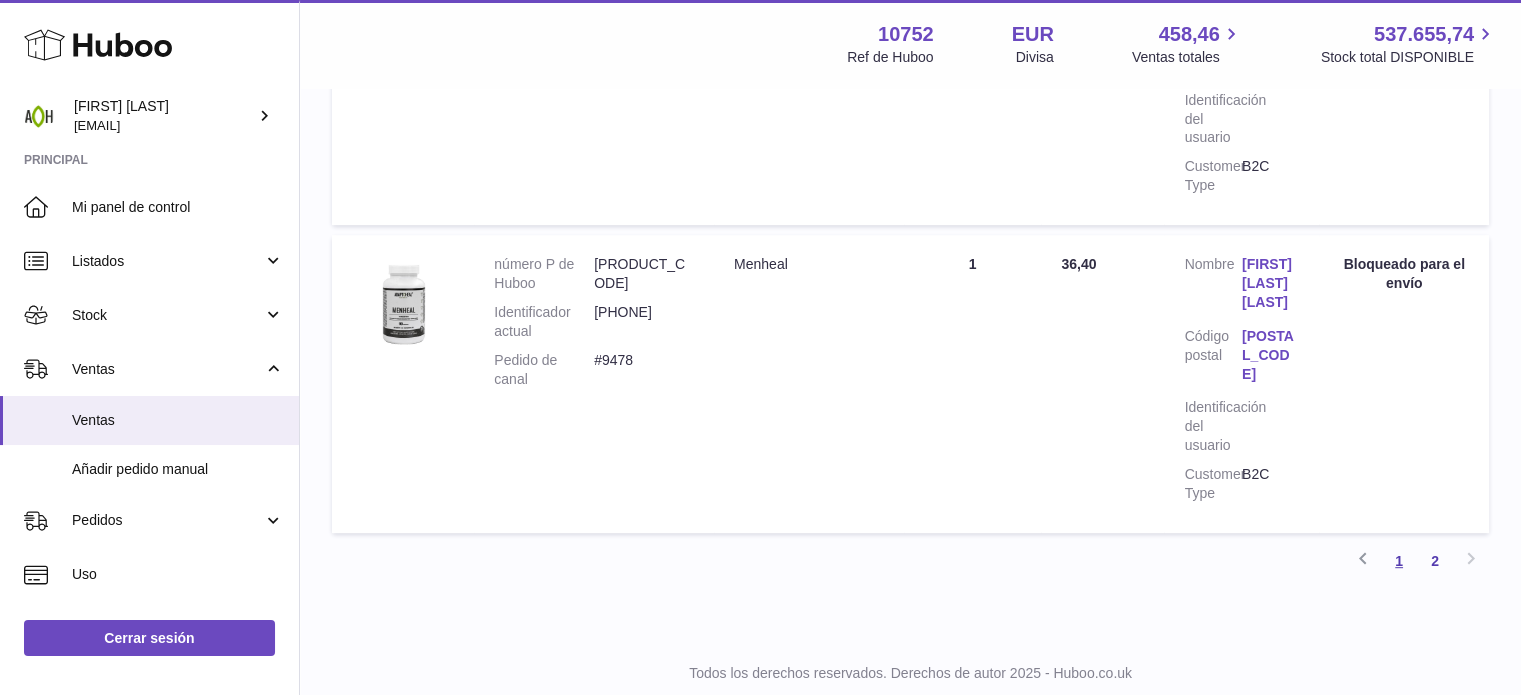 click on "1" at bounding box center (1399, 561) 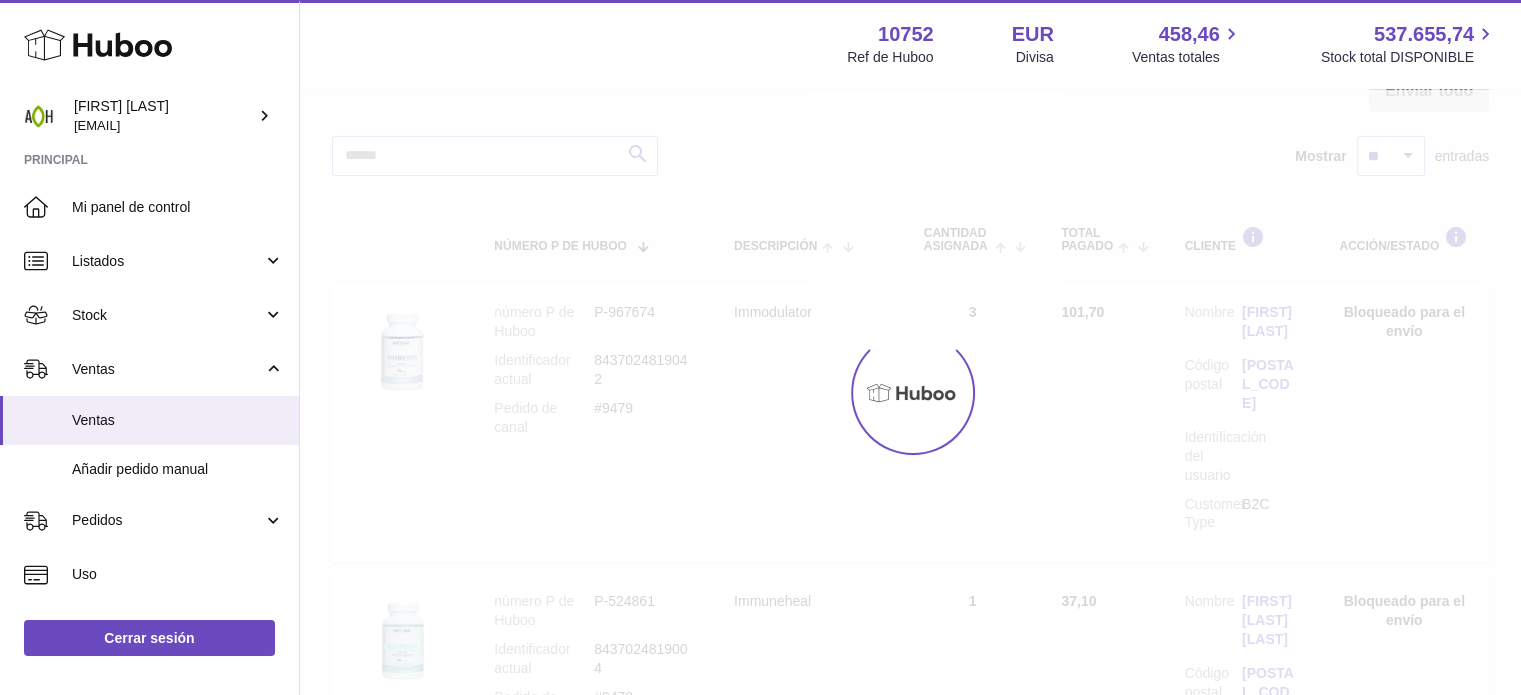 scroll, scrollTop: 90, scrollLeft: 0, axis: vertical 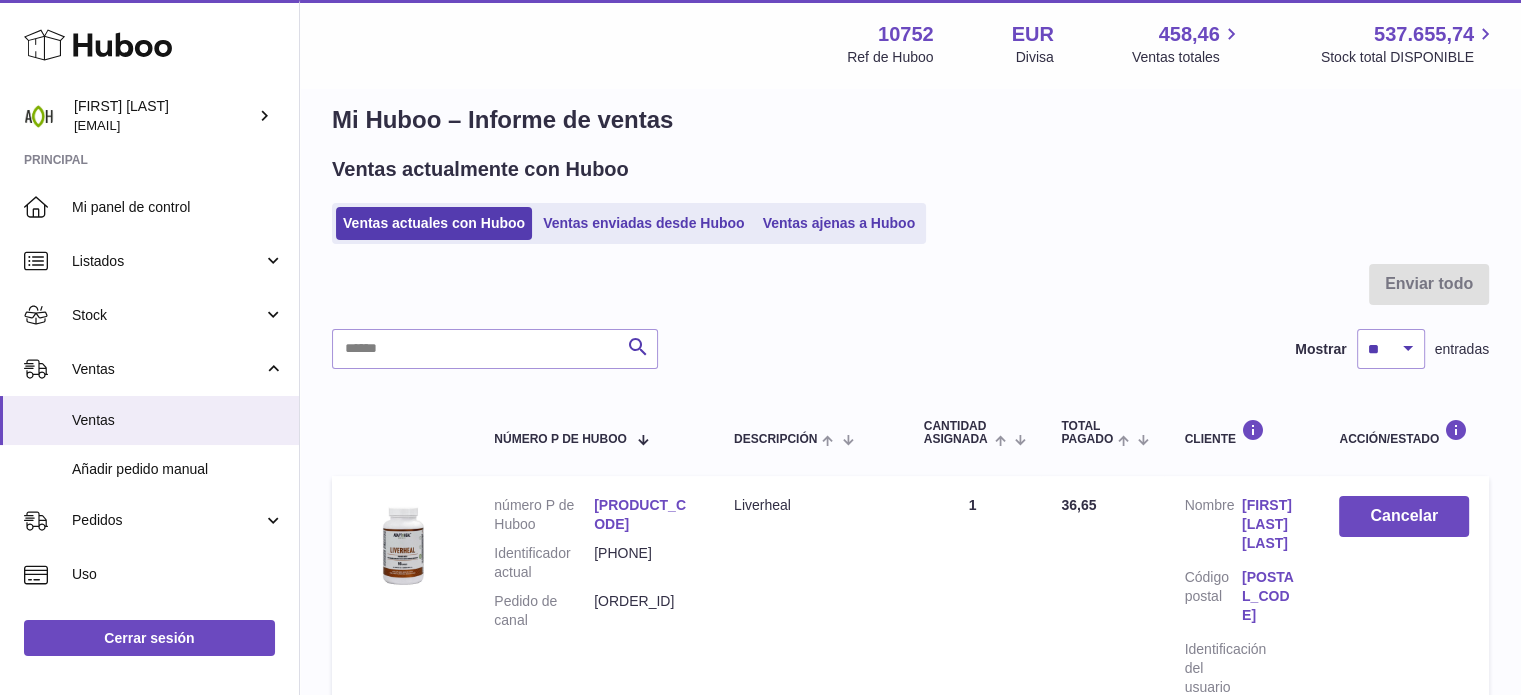 click on "P-[NUMBER]" at bounding box center (640, 514) 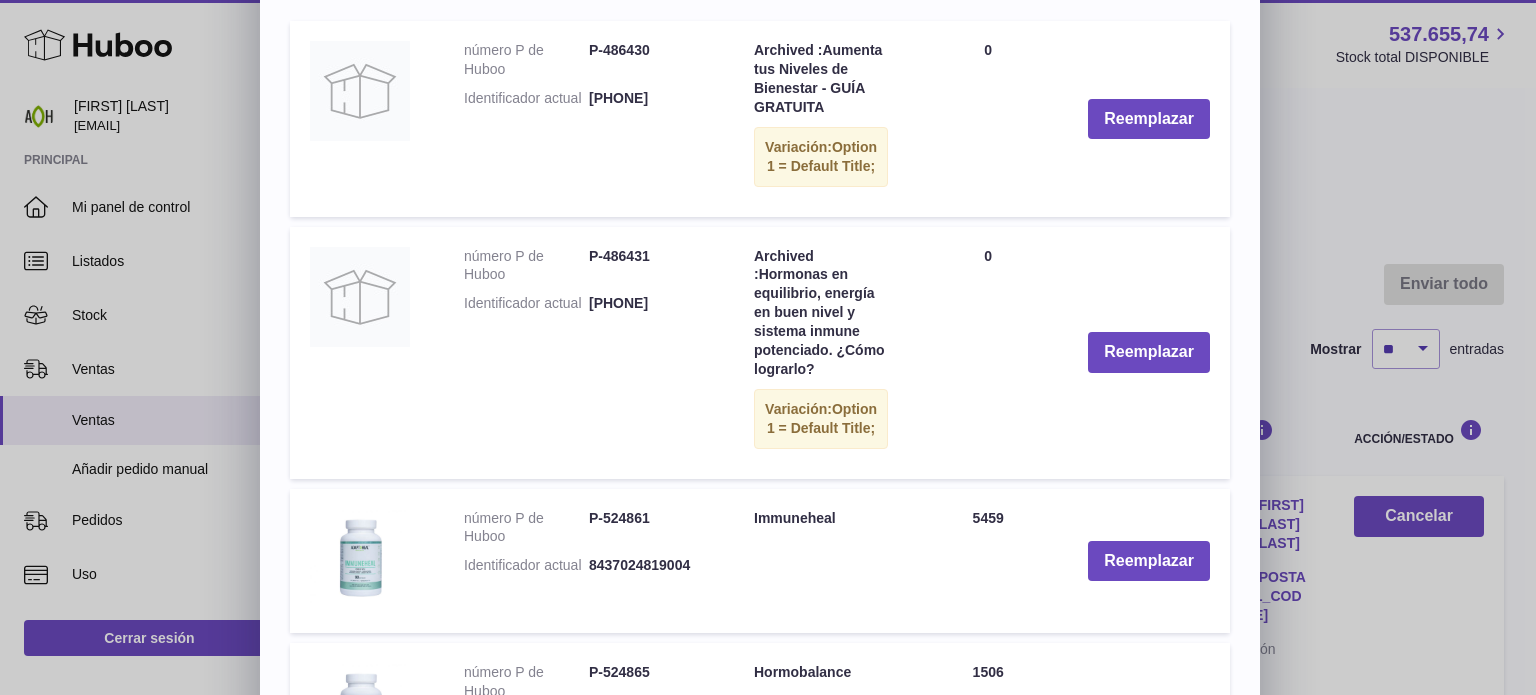 scroll, scrollTop: 252, scrollLeft: 0, axis: vertical 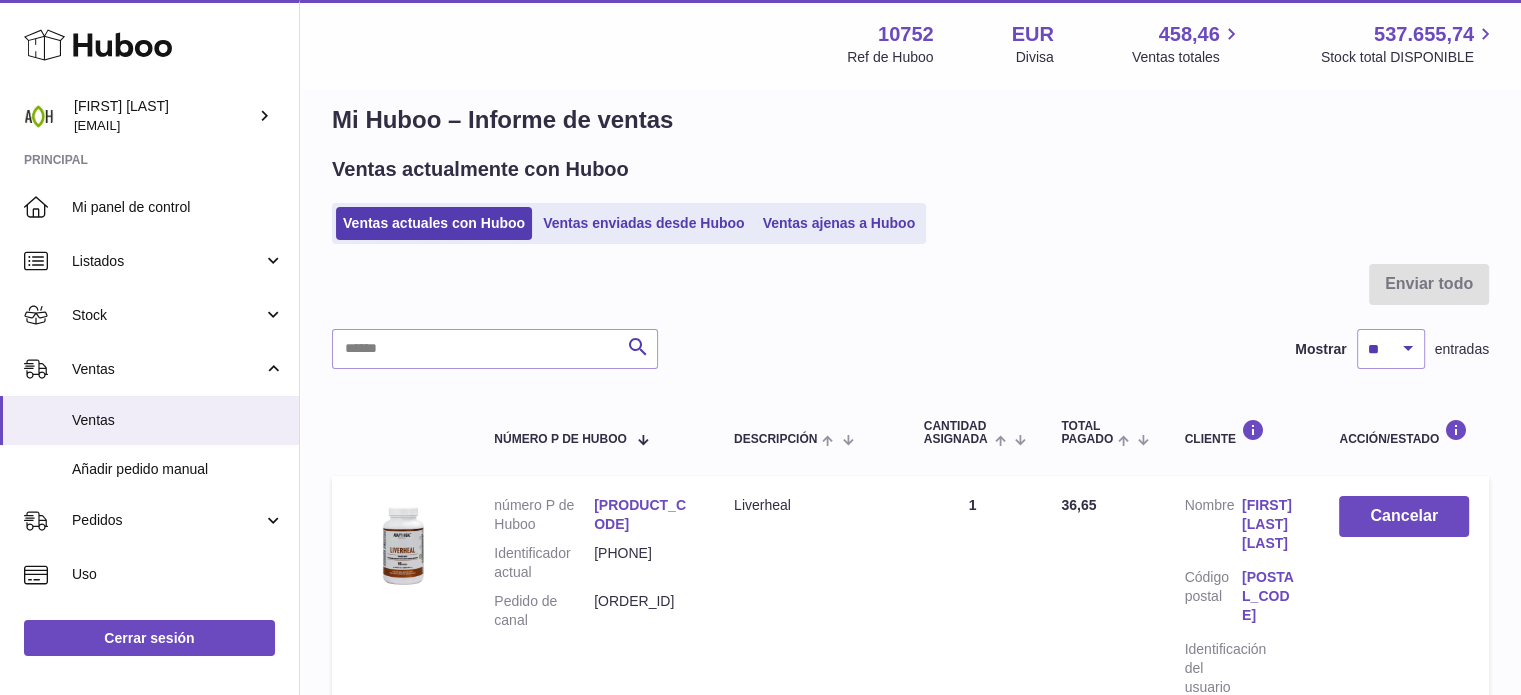 click at bounding box center (760, 347) 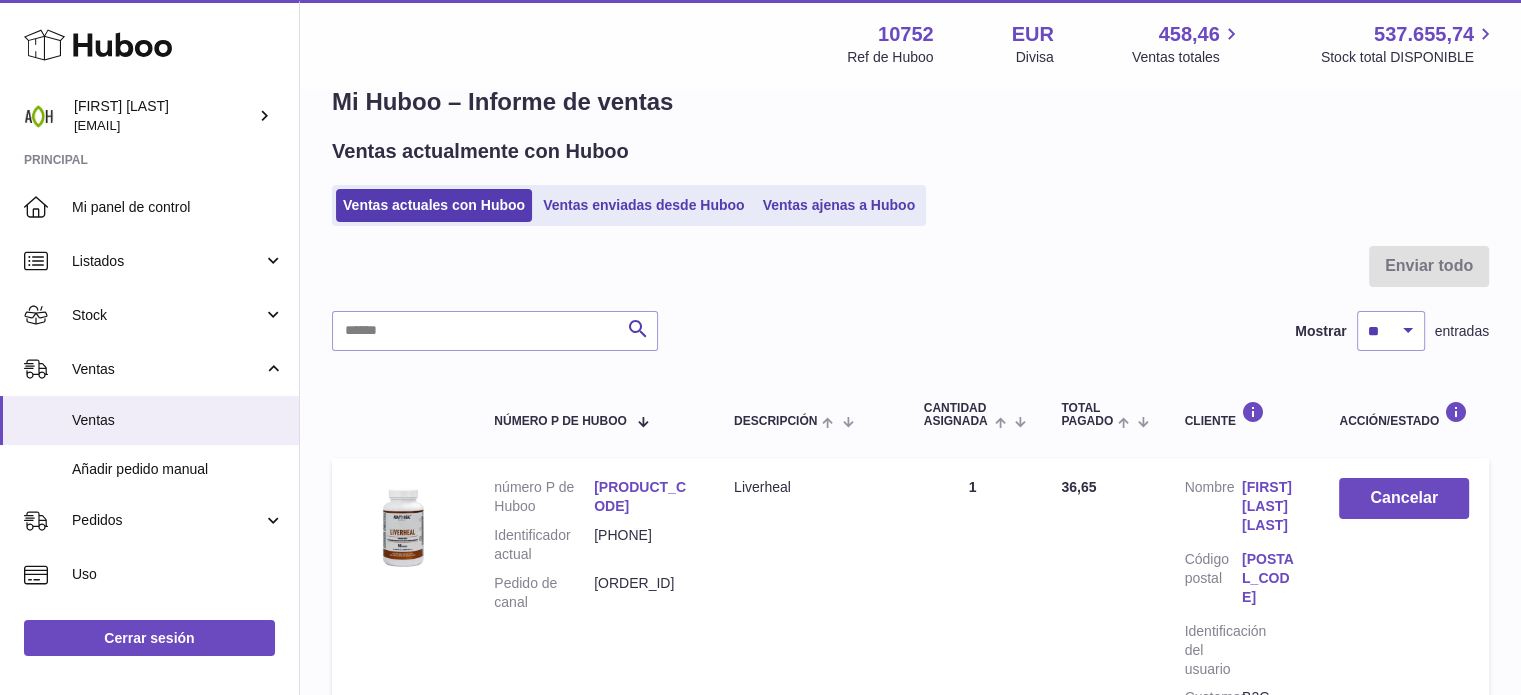 scroll, scrollTop: 49, scrollLeft: 0, axis: vertical 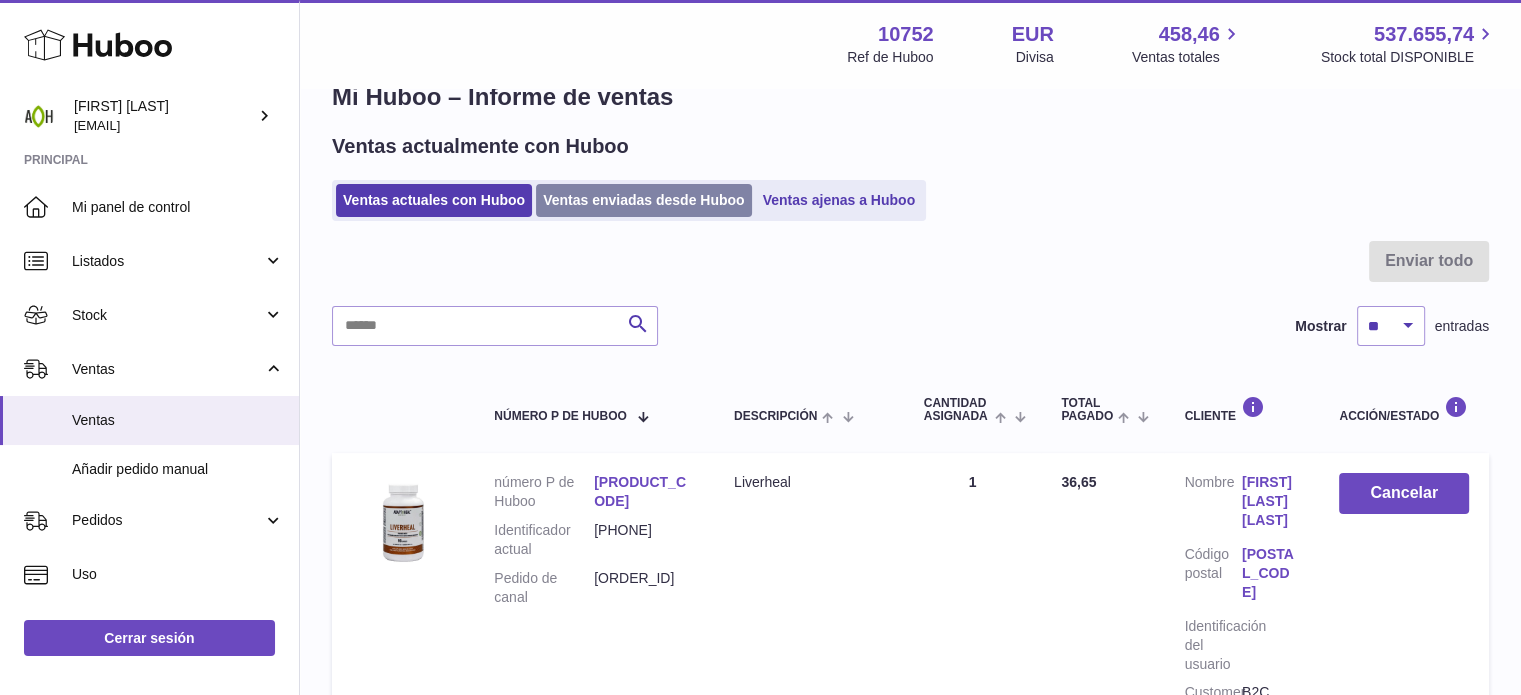 click on "Ventas enviadas desde Huboo" at bounding box center [644, 200] 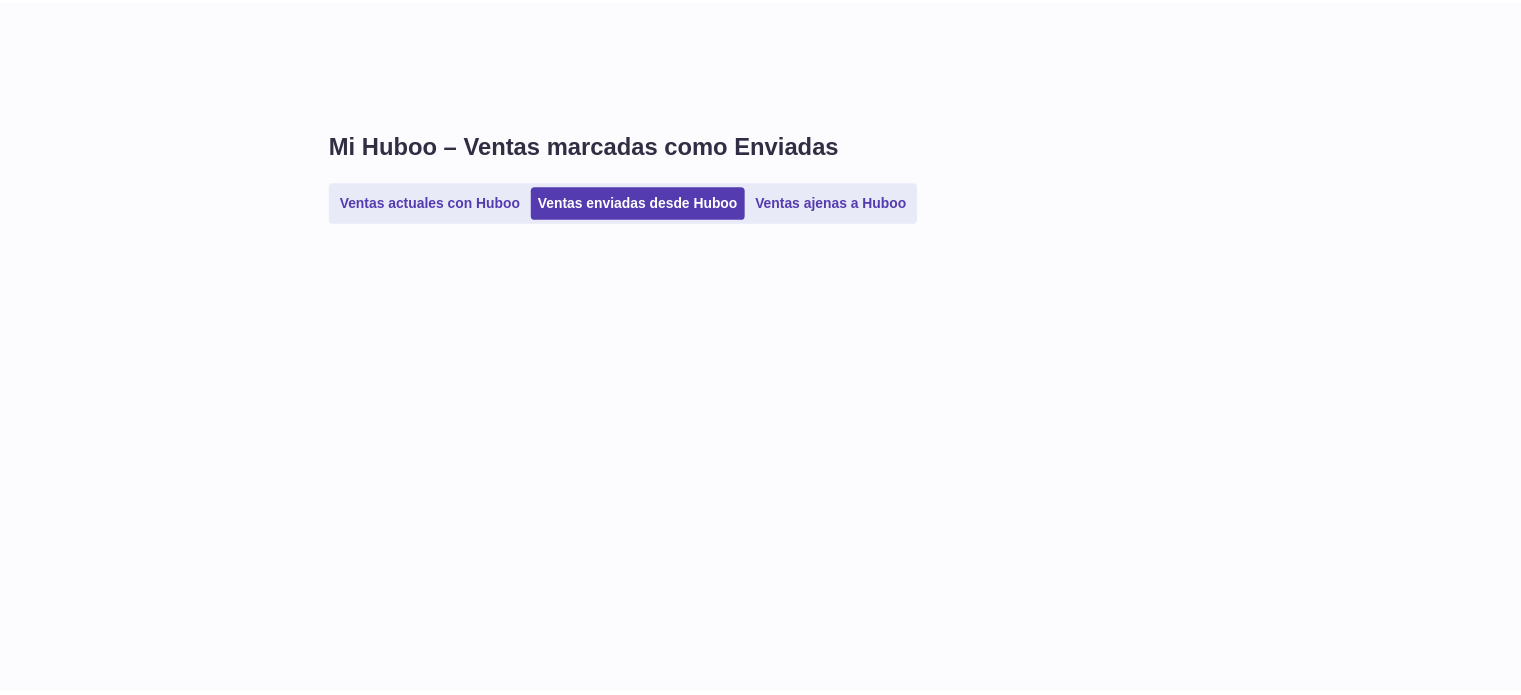 scroll, scrollTop: 0, scrollLeft: 0, axis: both 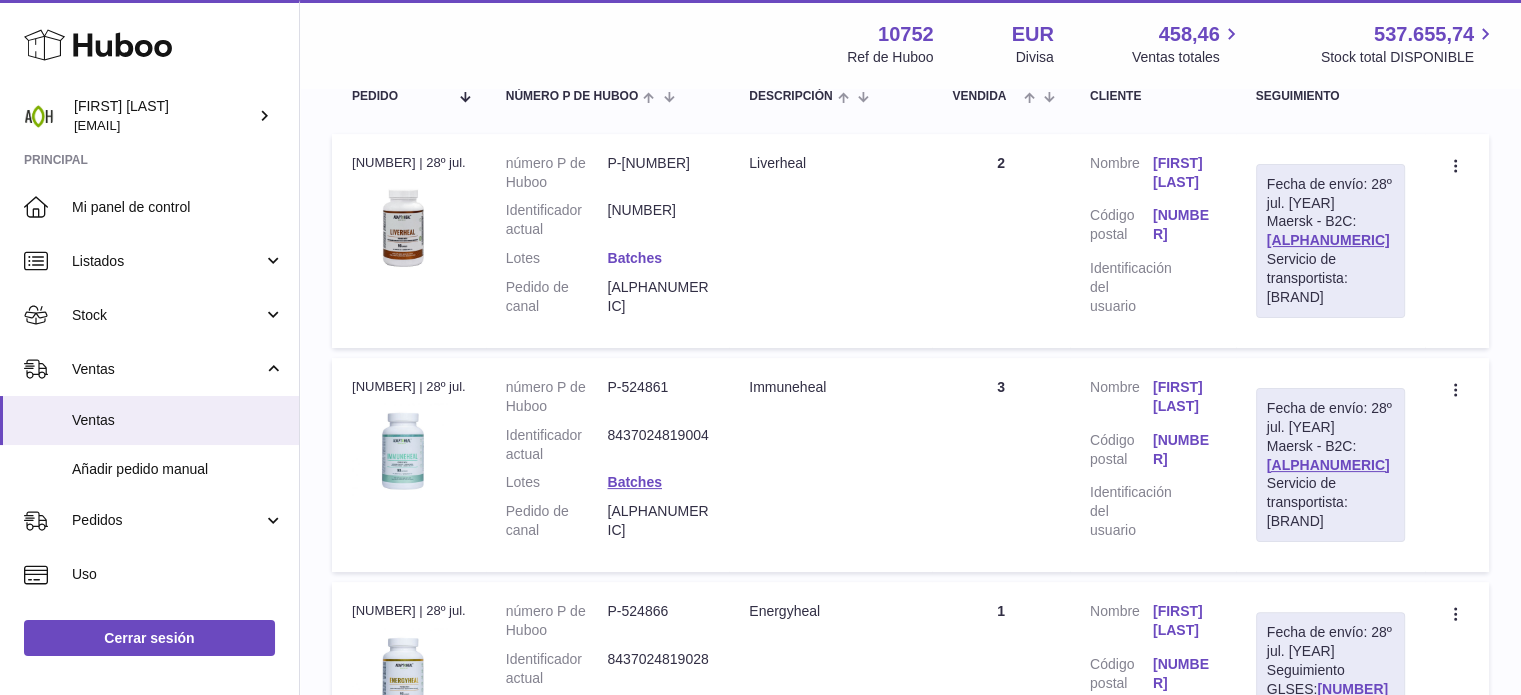 click on "Batches" at bounding box center (634, 258) 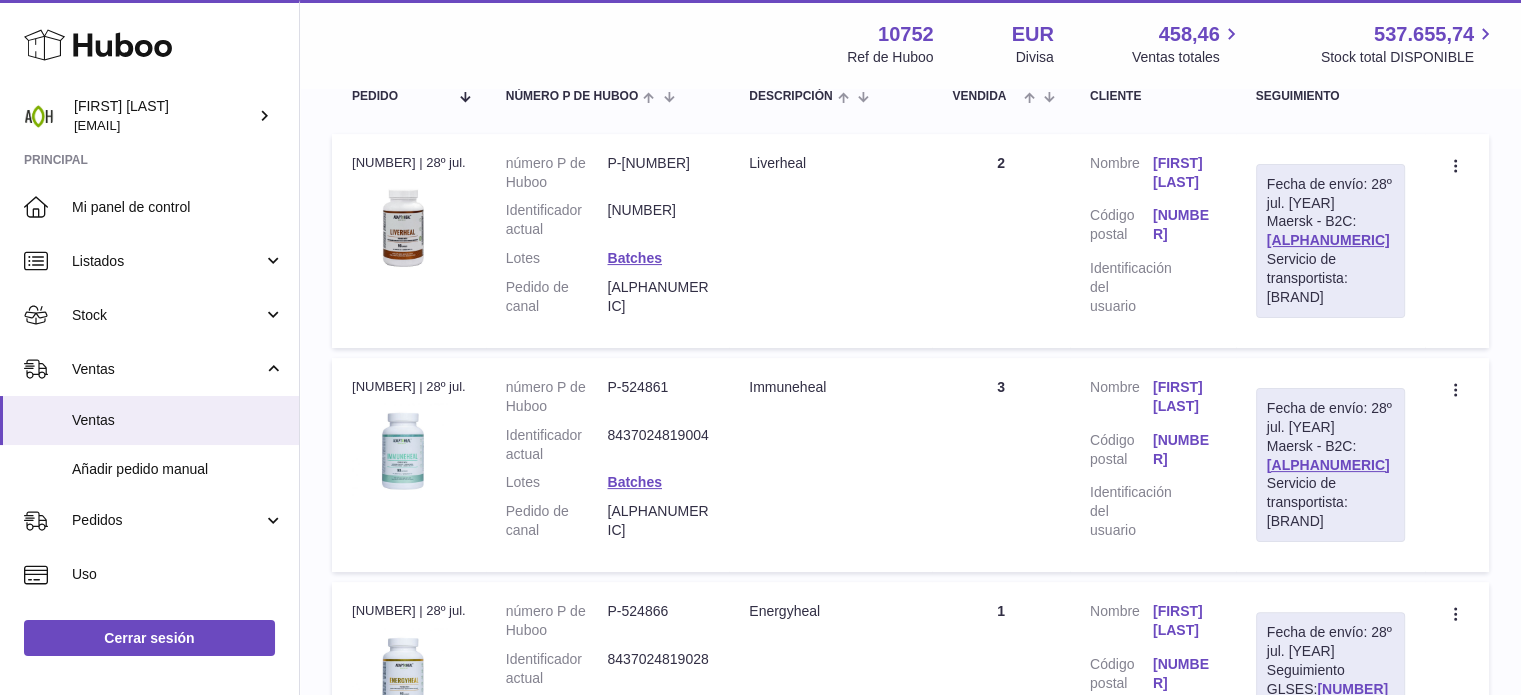 click at bounding box center (760, 347) 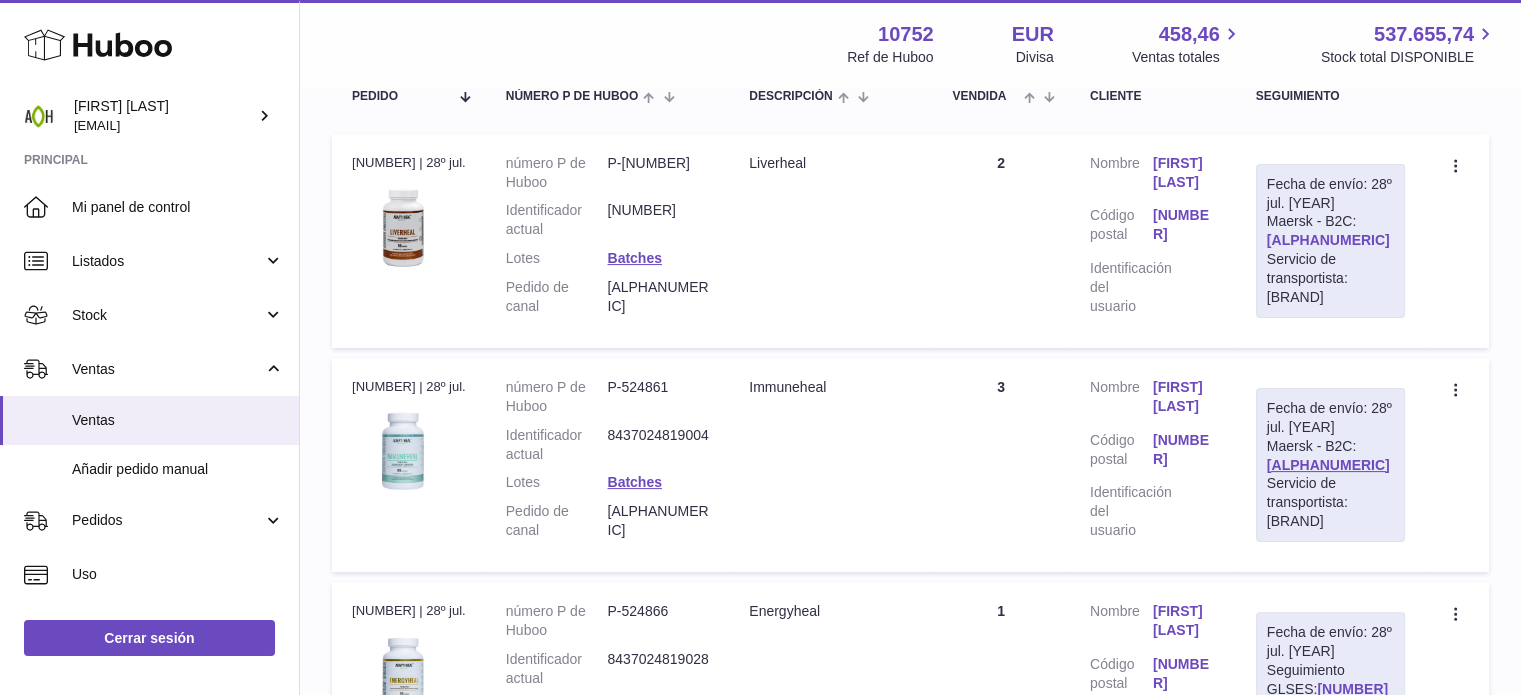 click on "[ALPHANUMERIC]" at bounding box center (1328, 240) 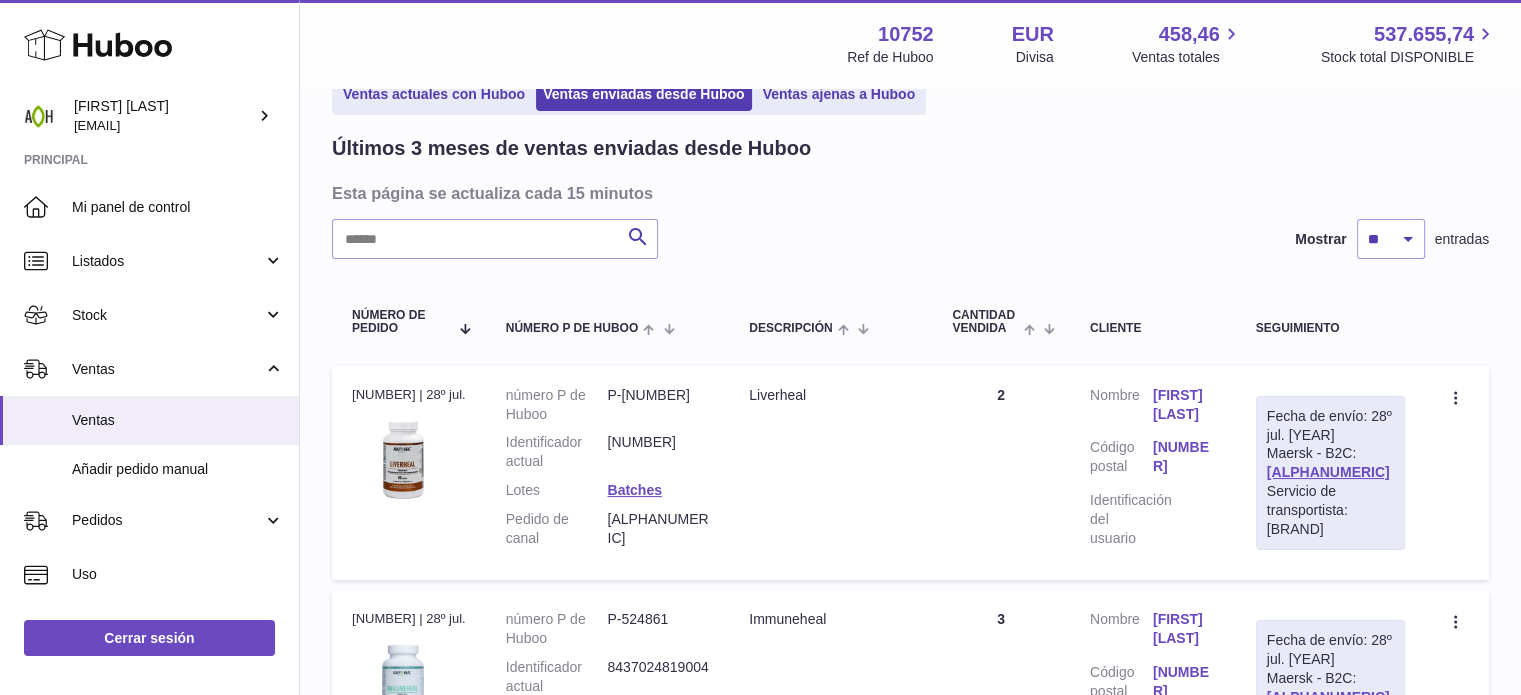 scroll, scrollTop: 49, scrollLeft: 0, axis: vertical 